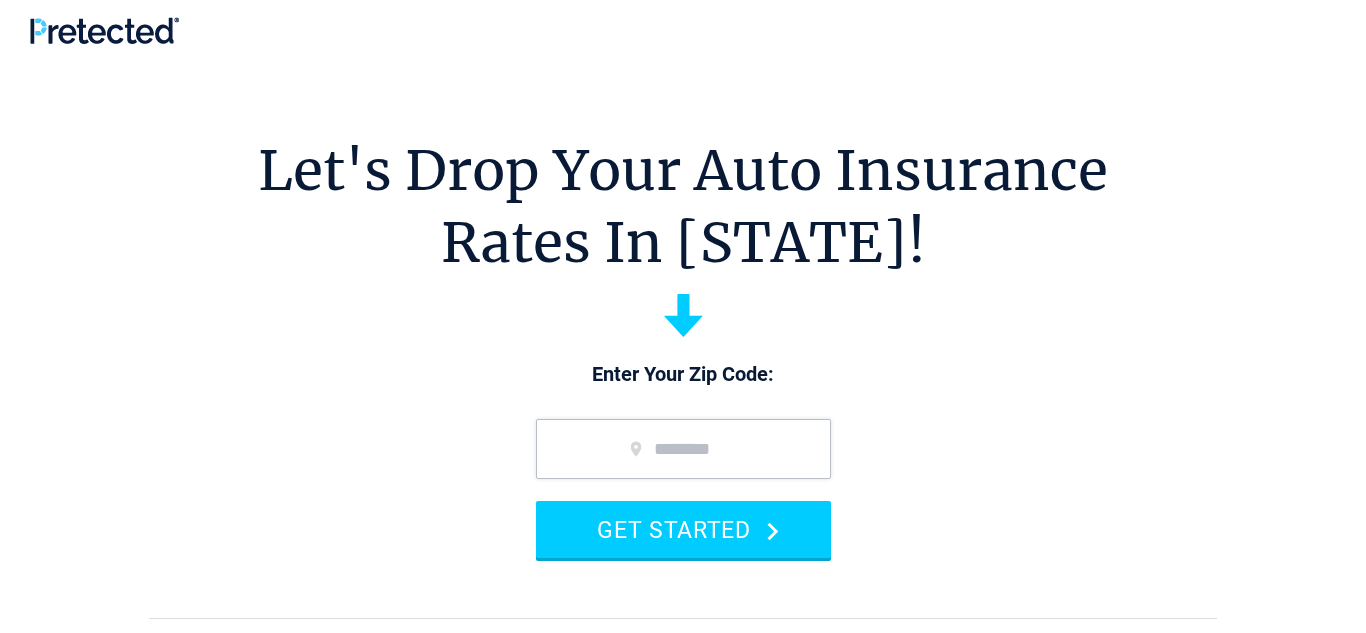scroll, scrollTop: 0, scrollLeft: 0, axis: both 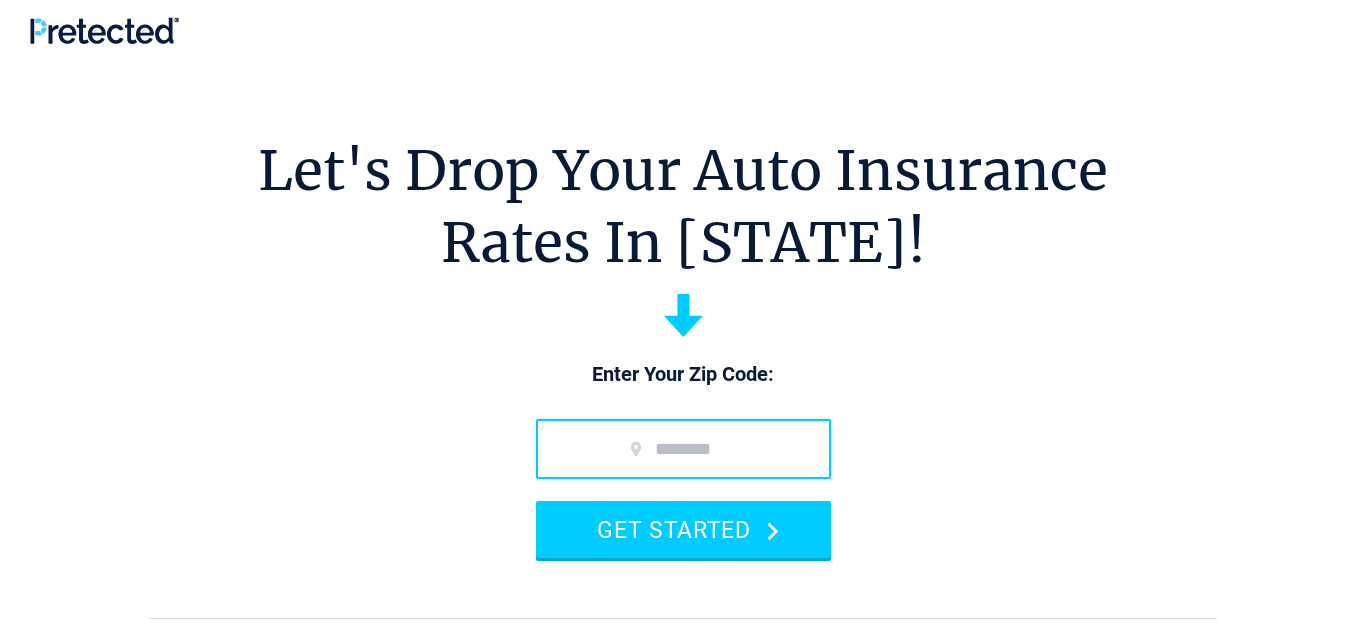 click at bounding box center [683, 449] 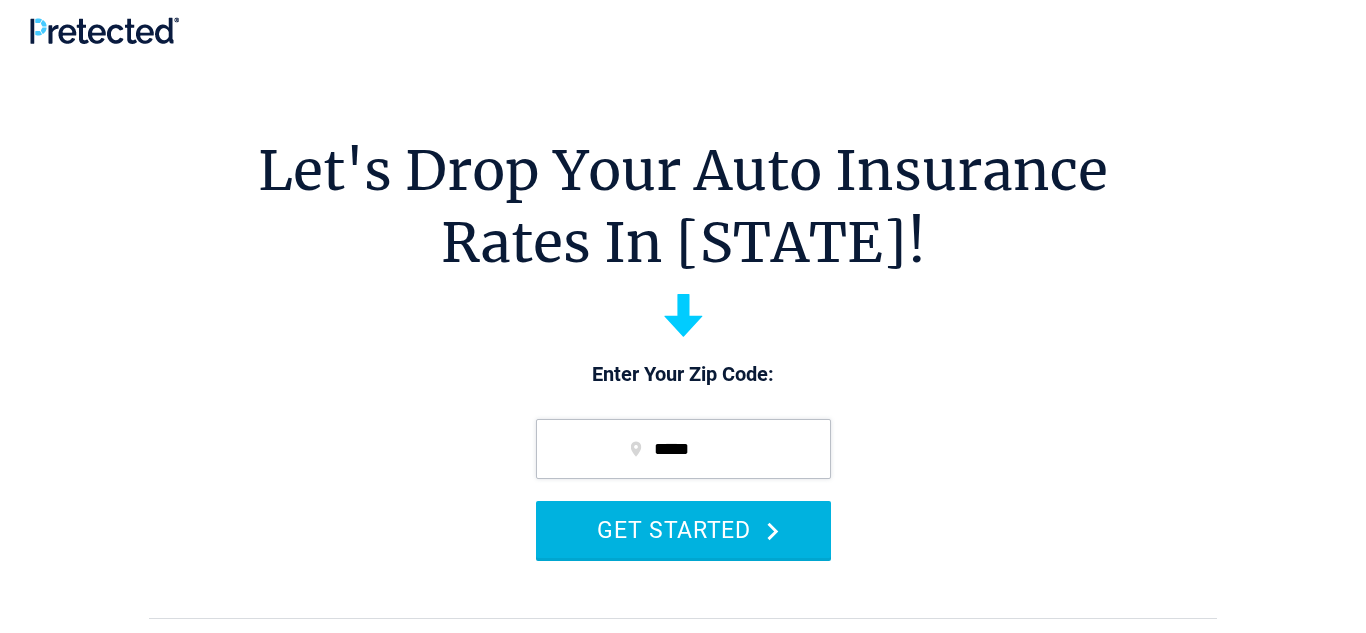 click on "GET STARTED" at bounding box center [683, 529] 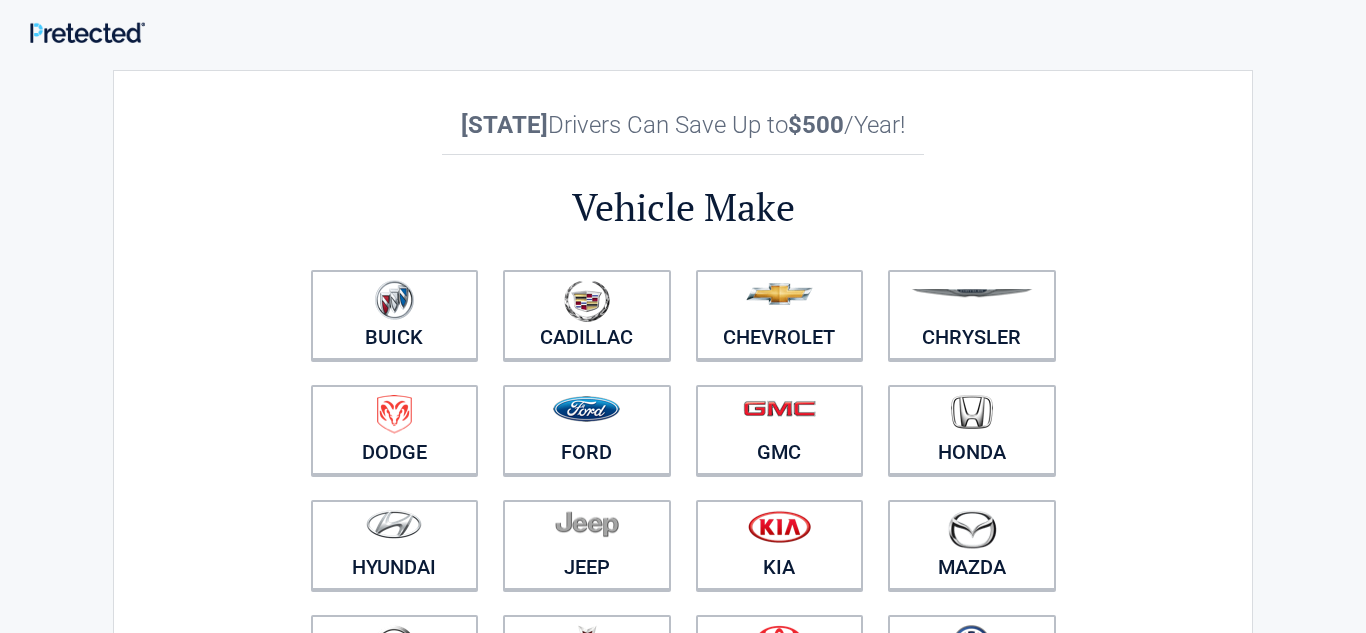 scroll, scrollTop: 0, scrollLeft: 0, axis: both 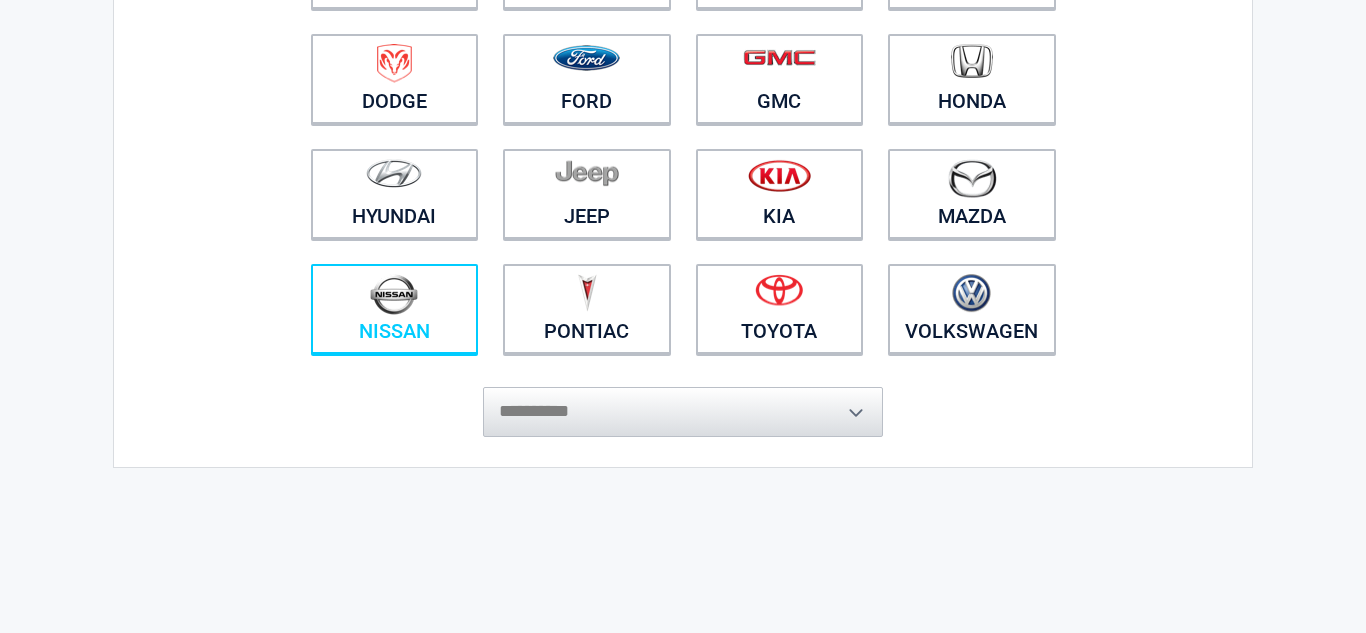 click at bounding box center [395, 296] 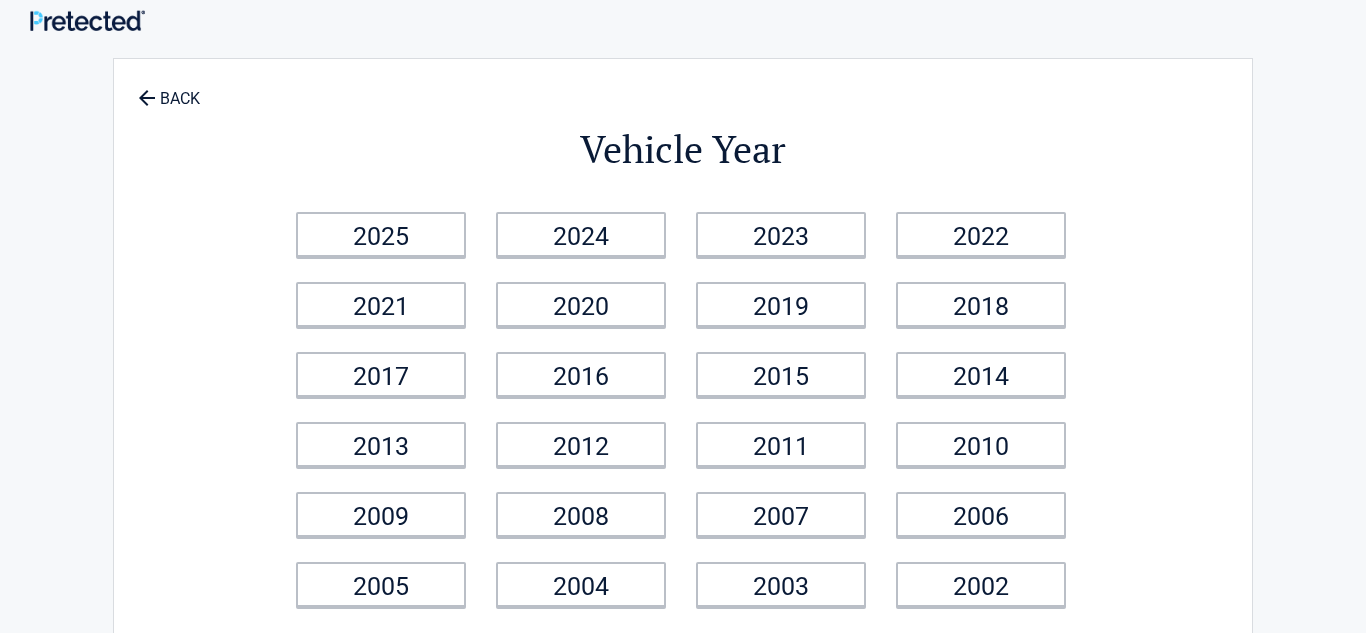 scroll, scrollTop: 0, scrollLeft: 0, axis: both 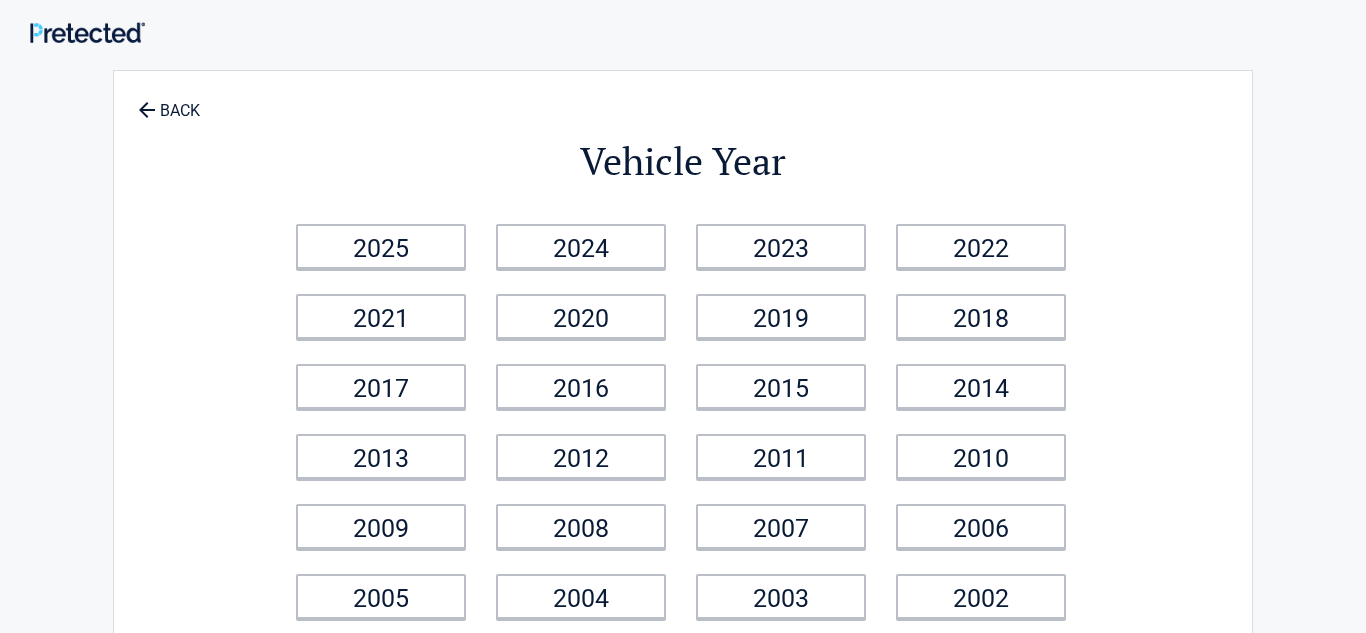 click on "2019" at bounding box center (781, 316) 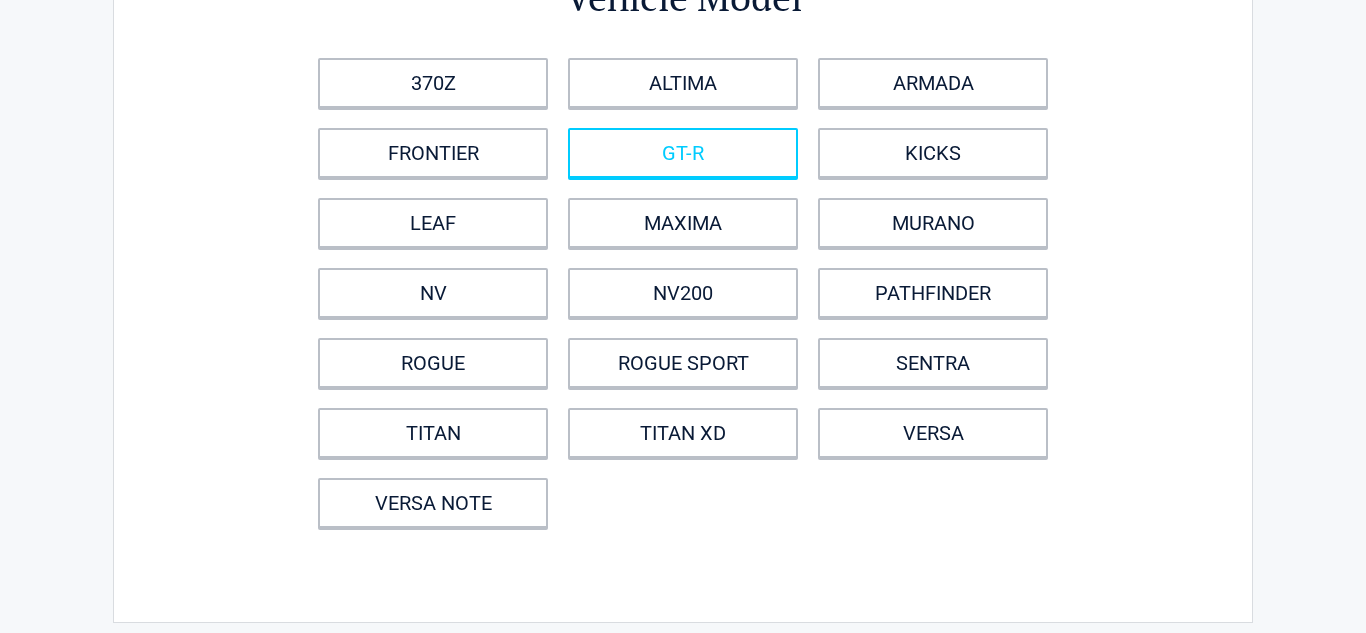scroll, scrollTop: 173, scrollLeft: 0, axis: vertical 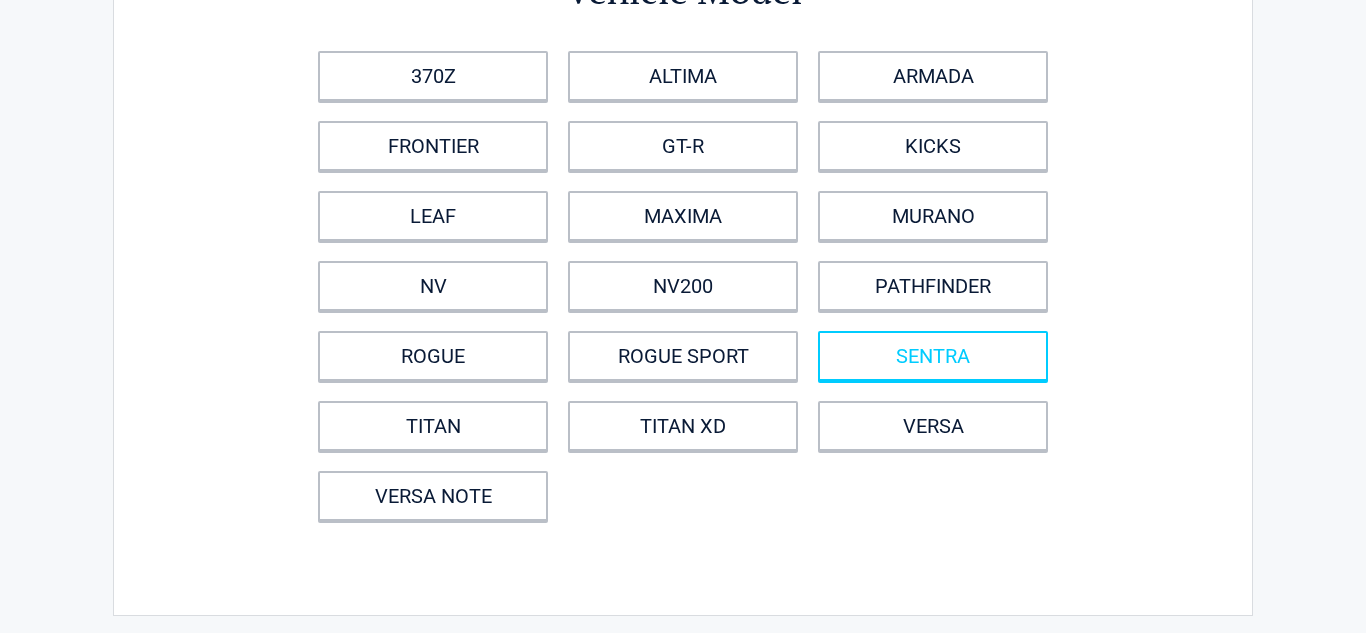 click on "SENTRA" at bounding box center [933, 356] 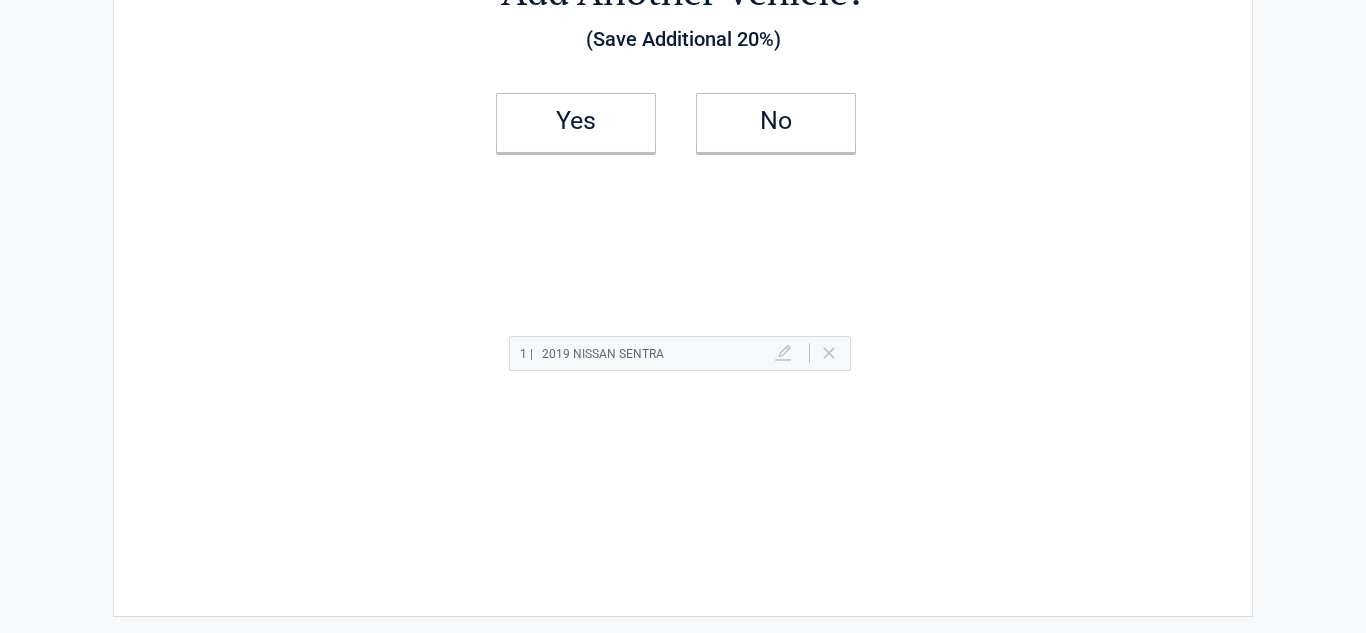 scroll, scrollTop: 0, scrollLeft: 0, axis: both 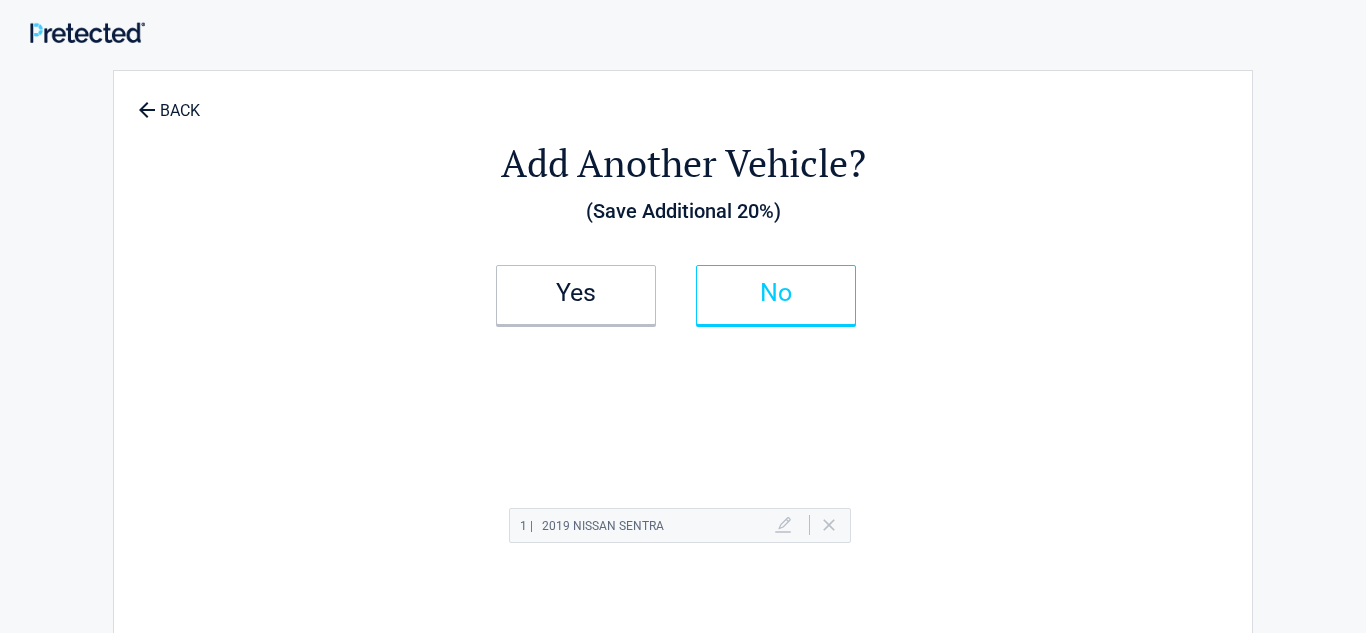click on "No" at bounding box center (776, 293) 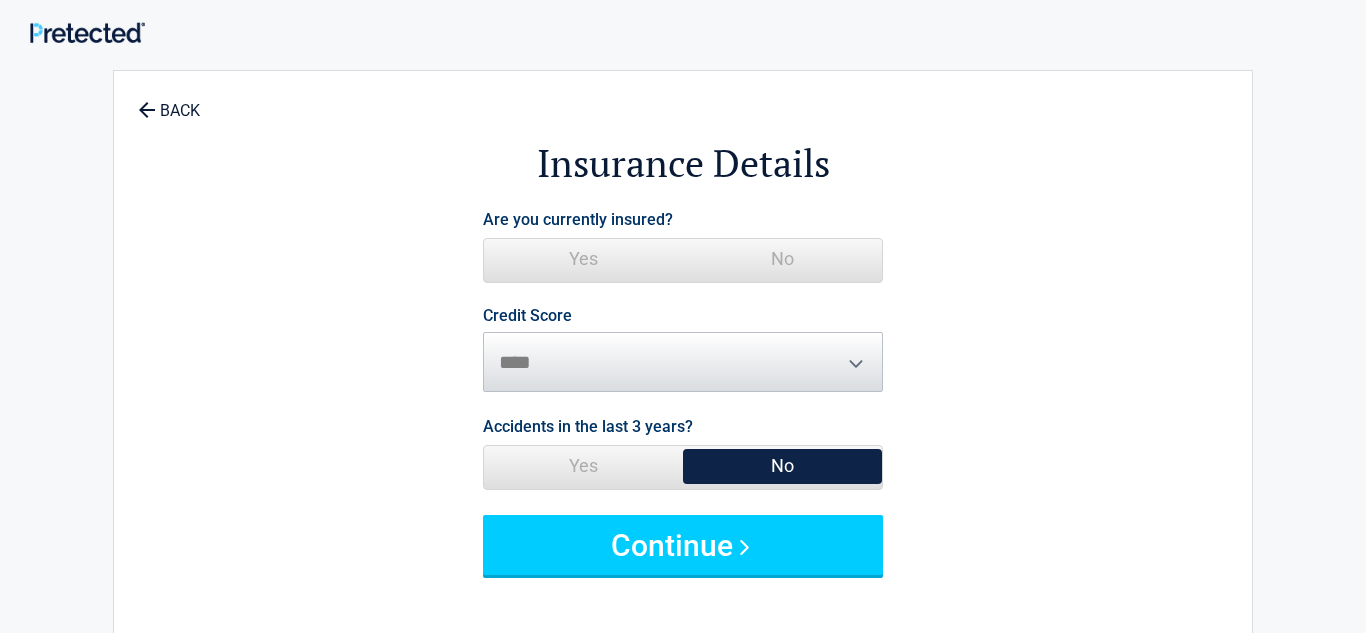 click on "Yes" at bounding box center (583, 259) 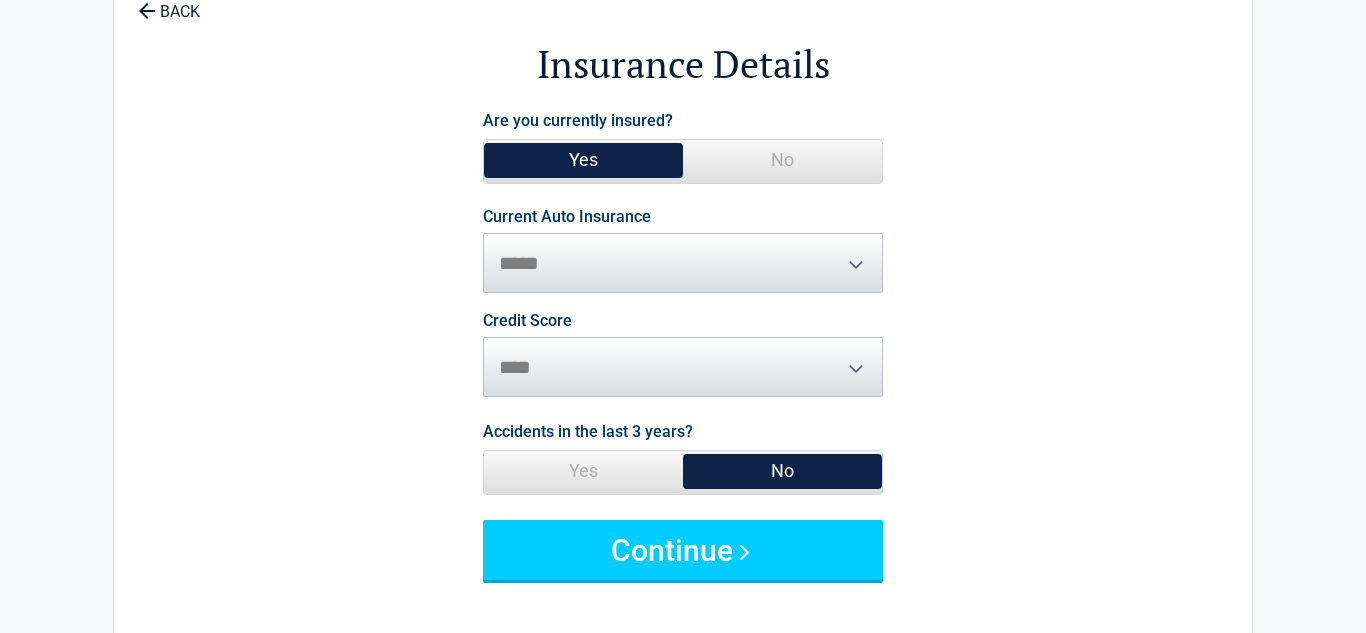 scroll, scrollTop: 112, scrollLeft: 0, axis: vertical 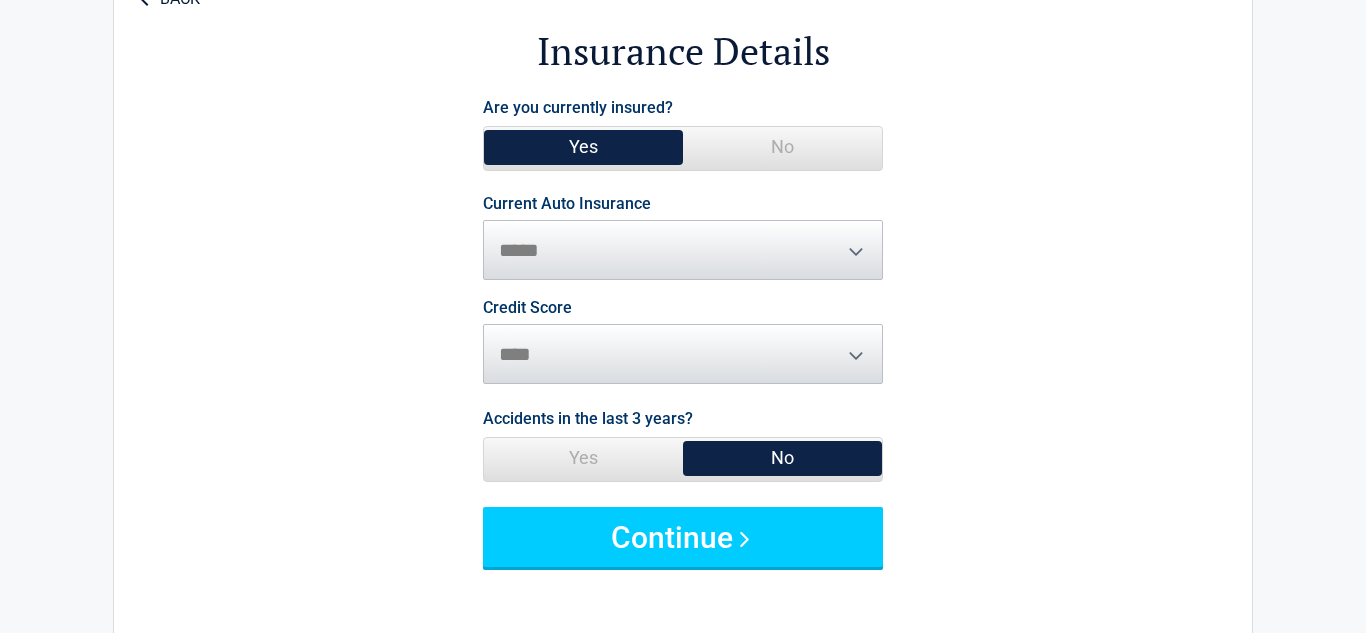 click on "**********" at bounding box center (683, 238) 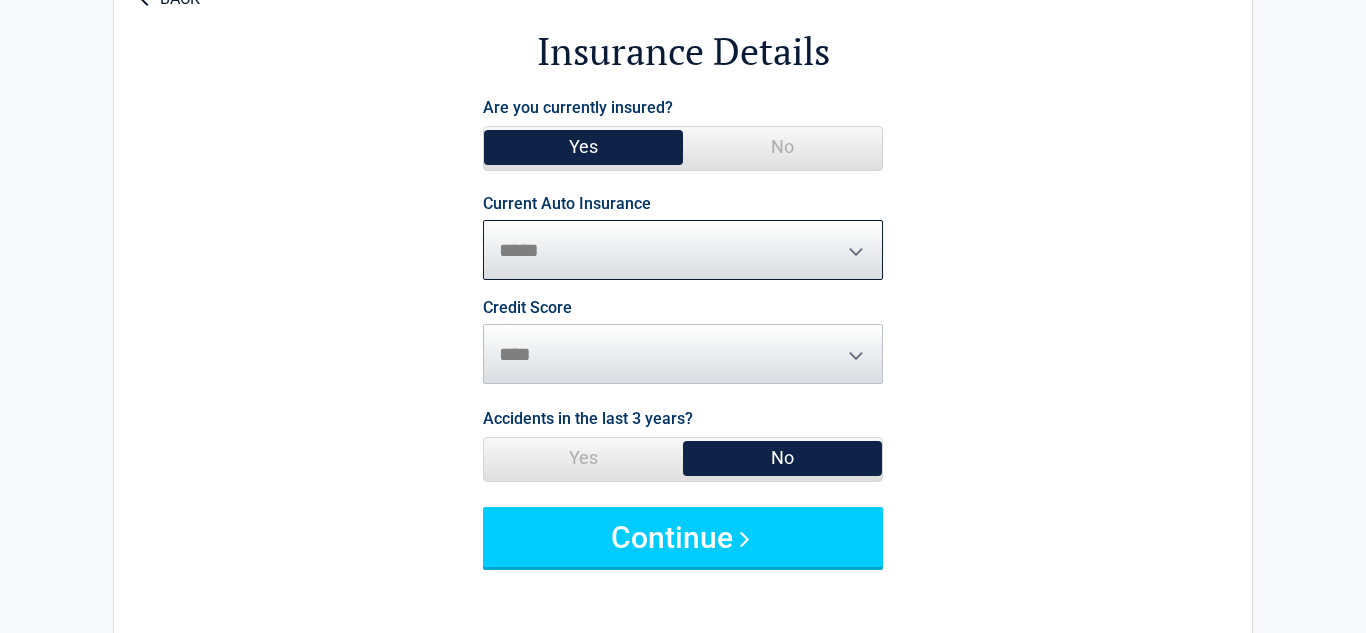 click on "**********" at bounding box center (683, 250) 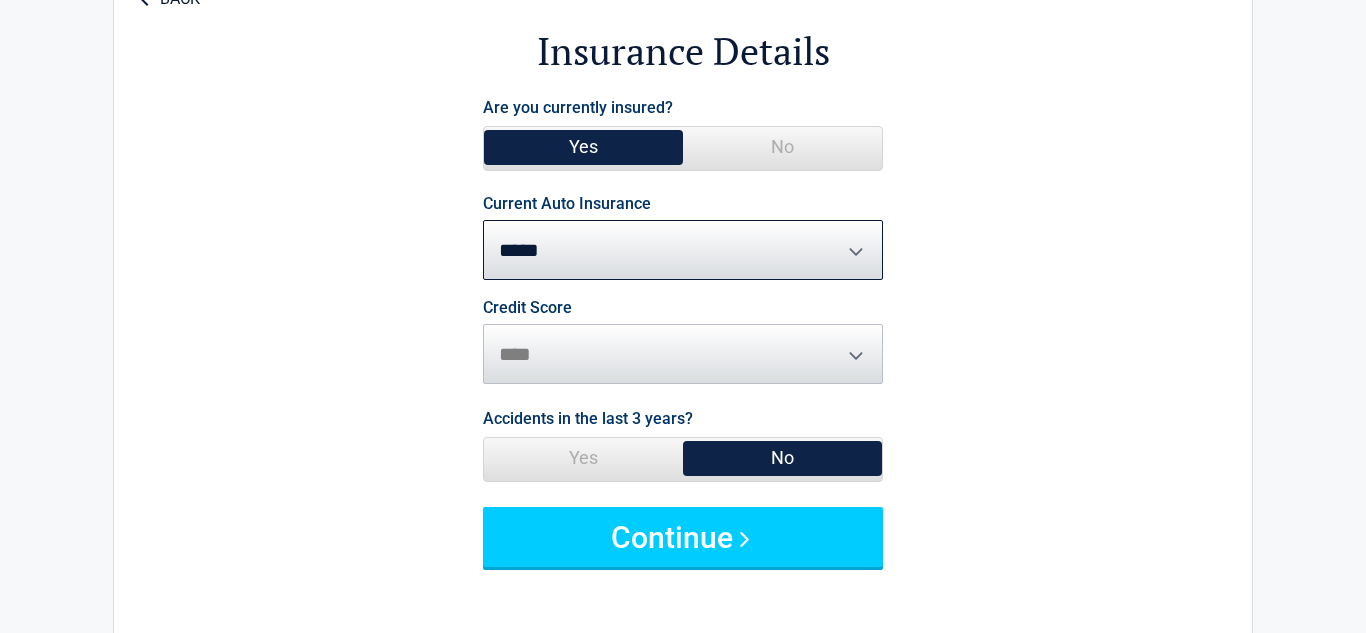 click on "Credit Score
*********
****
*******
****" at bounding box center (683, 342) 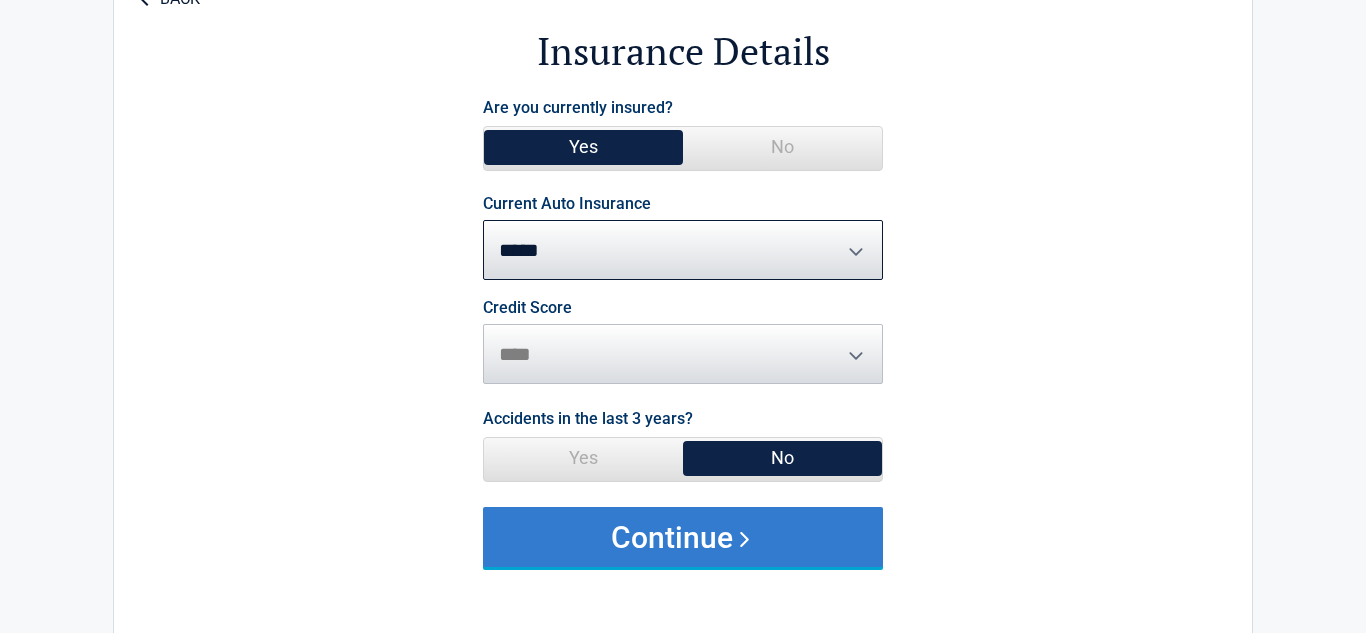 click on "Continue" at bounding box center [683, 537] 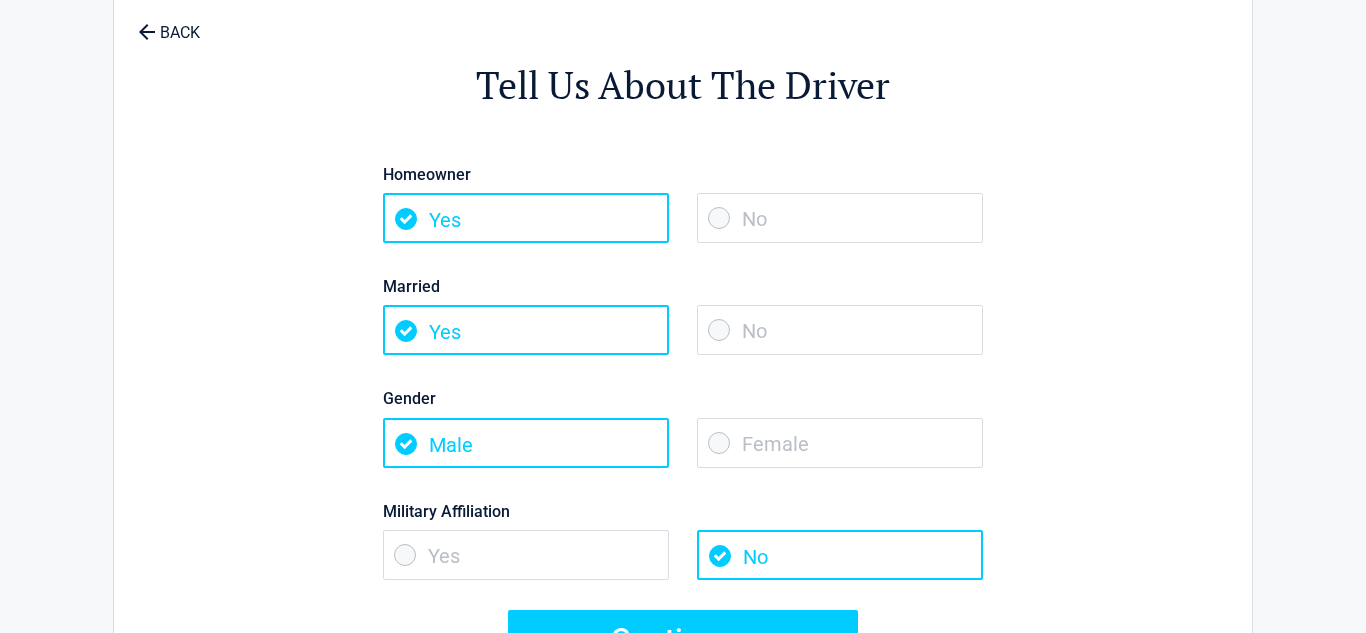 scroll, scrollTop: 0, scrollLeft: 0, axis: both 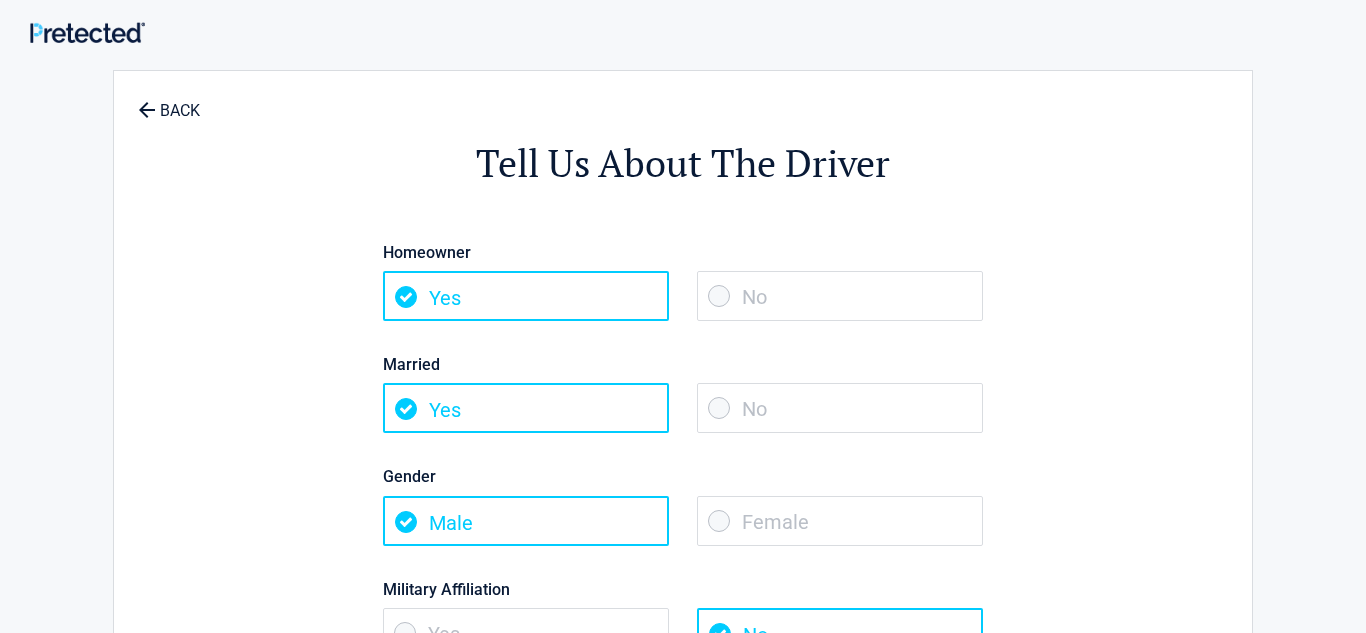 click on "Yes" at bounding box center (526, 408) 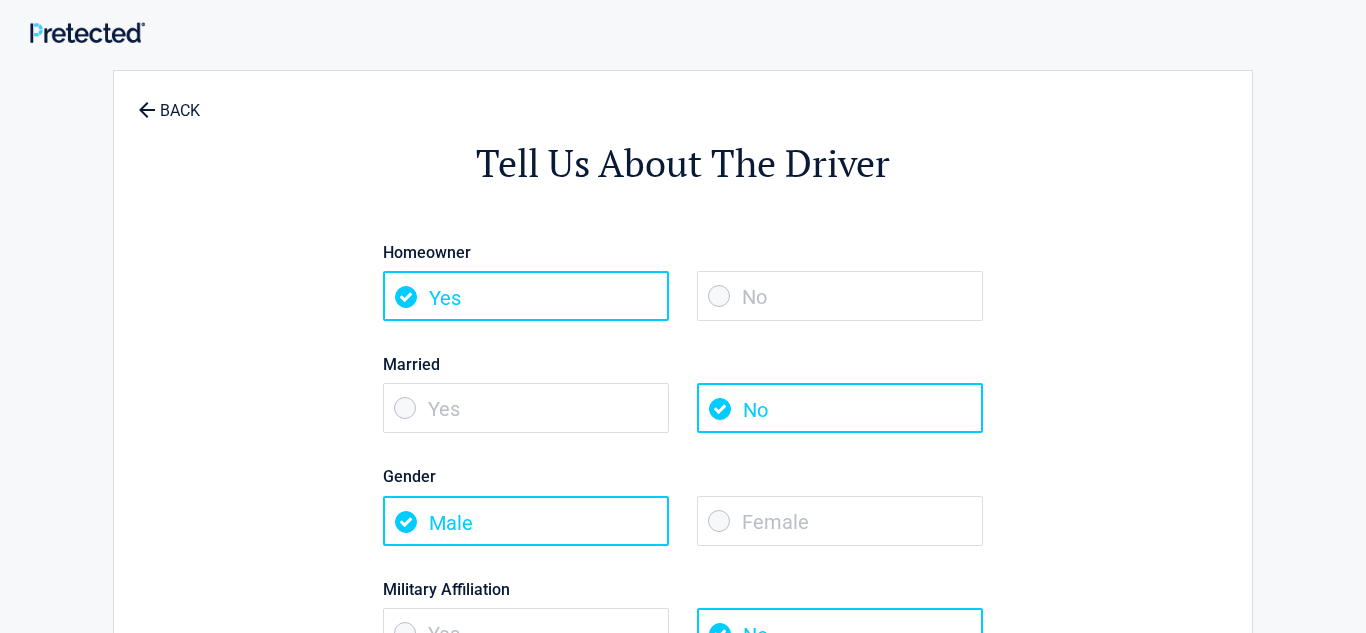 click on "Female" at bounding box center [840, 521] 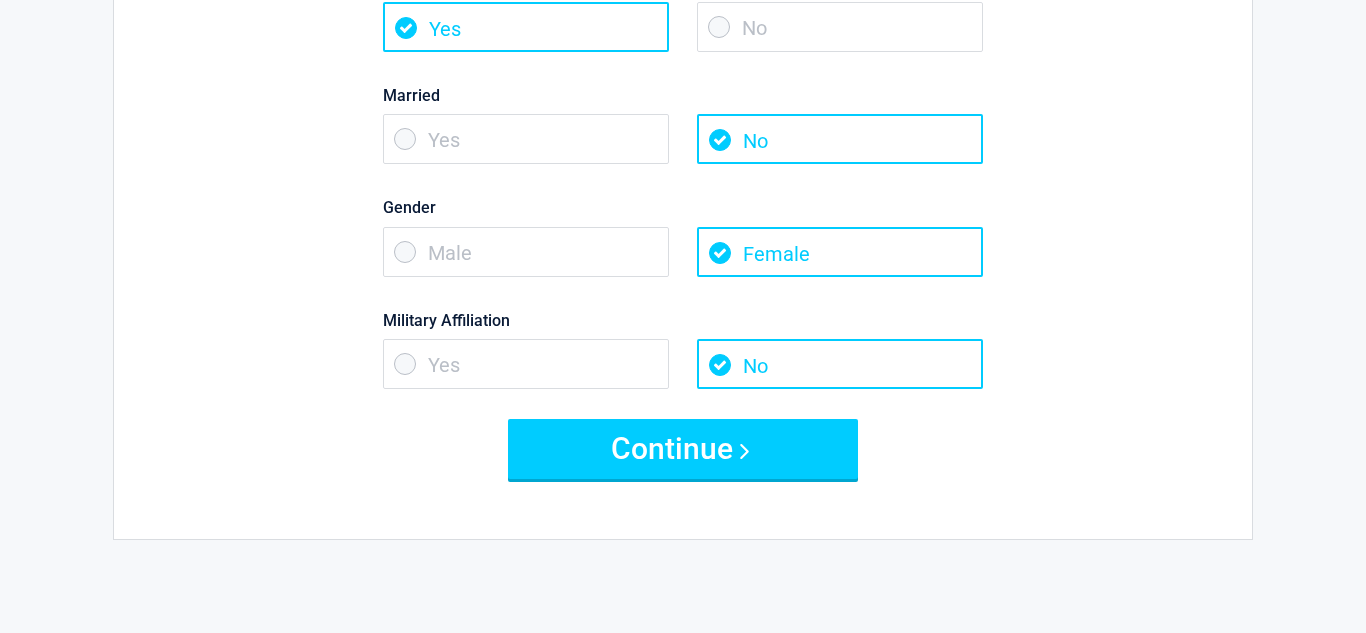 scroll, scrollTop: 270, scrollLeft: 0, axis: vertical 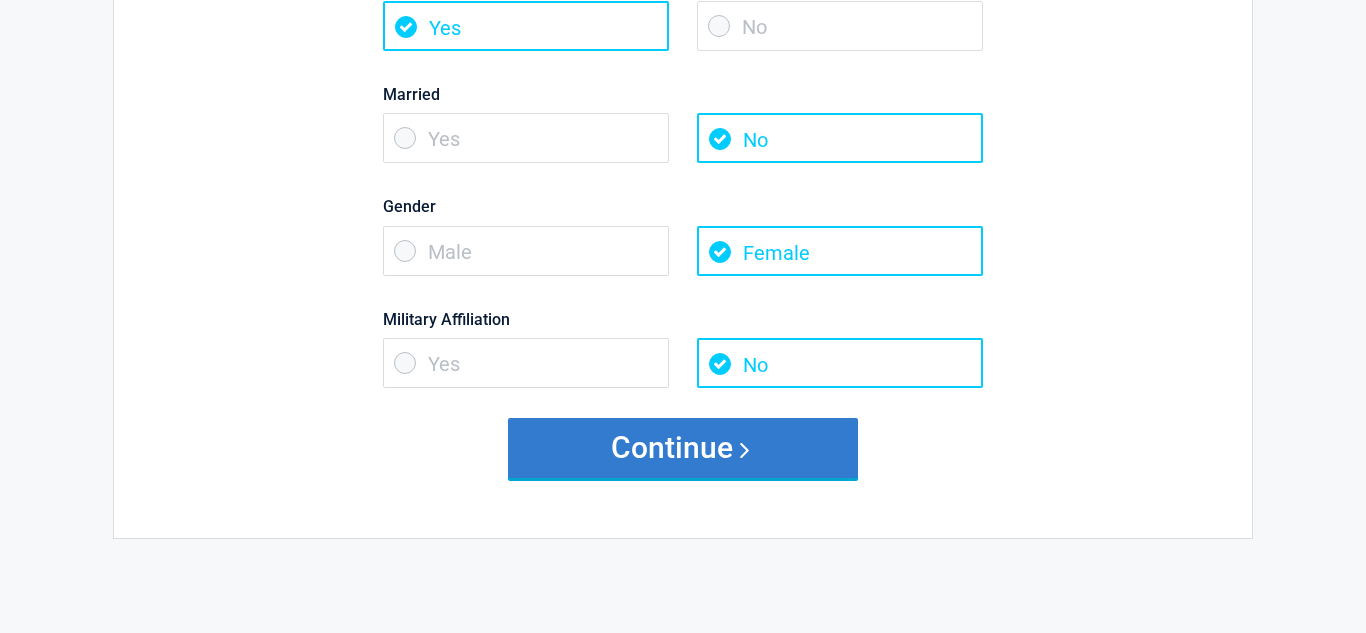 click on "Continue" at bounding box center (683, 448) 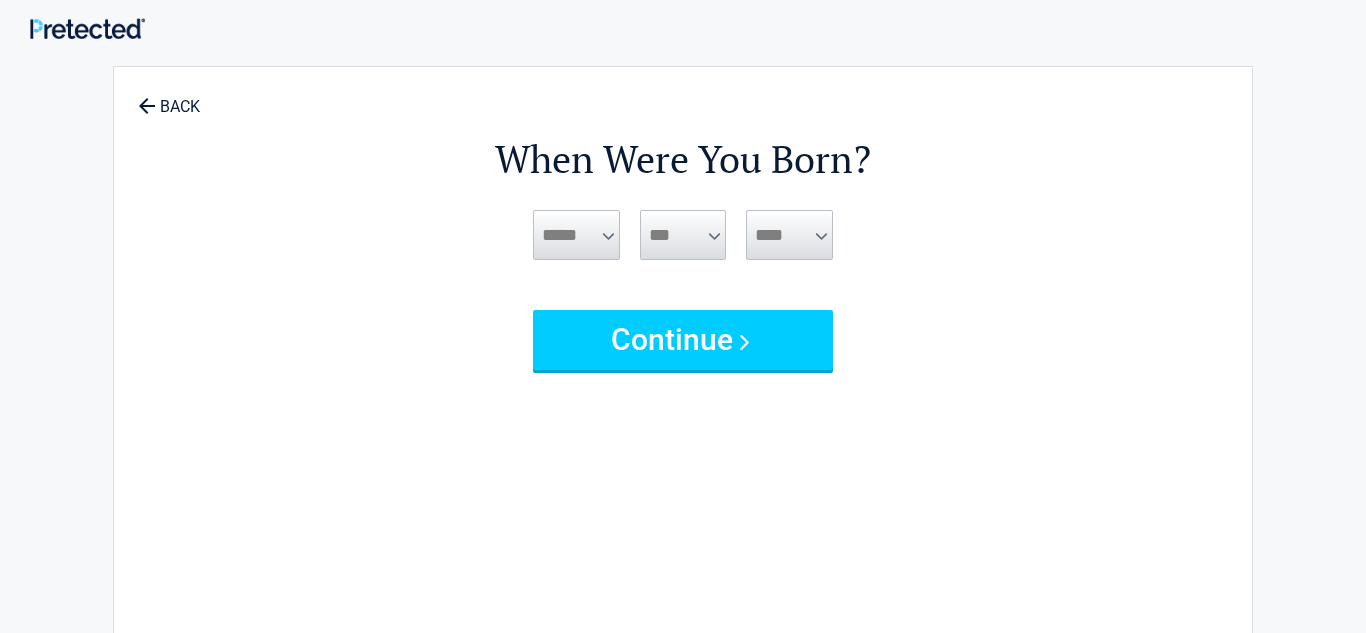scroll, scrollTop: 0, scrollLeft: 0, axis: both 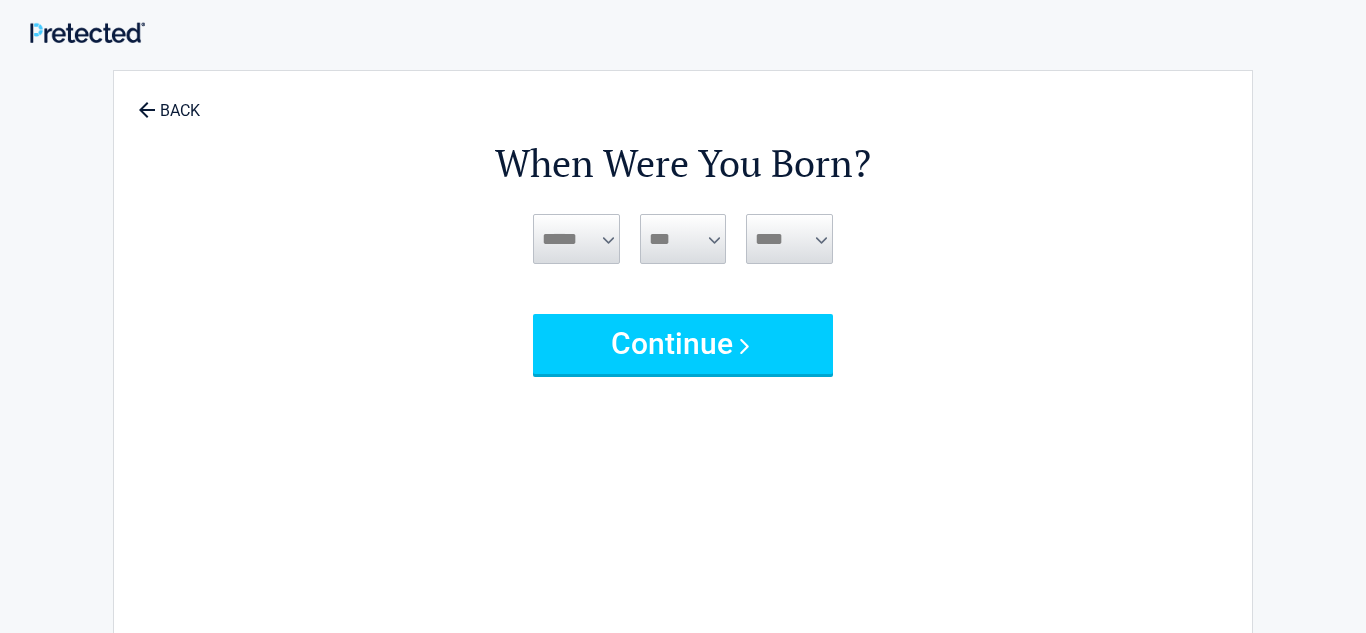 click on "*****
***
***
***
***
***
***
***
***
***
***
***
***" at bounding box center (576, 239) 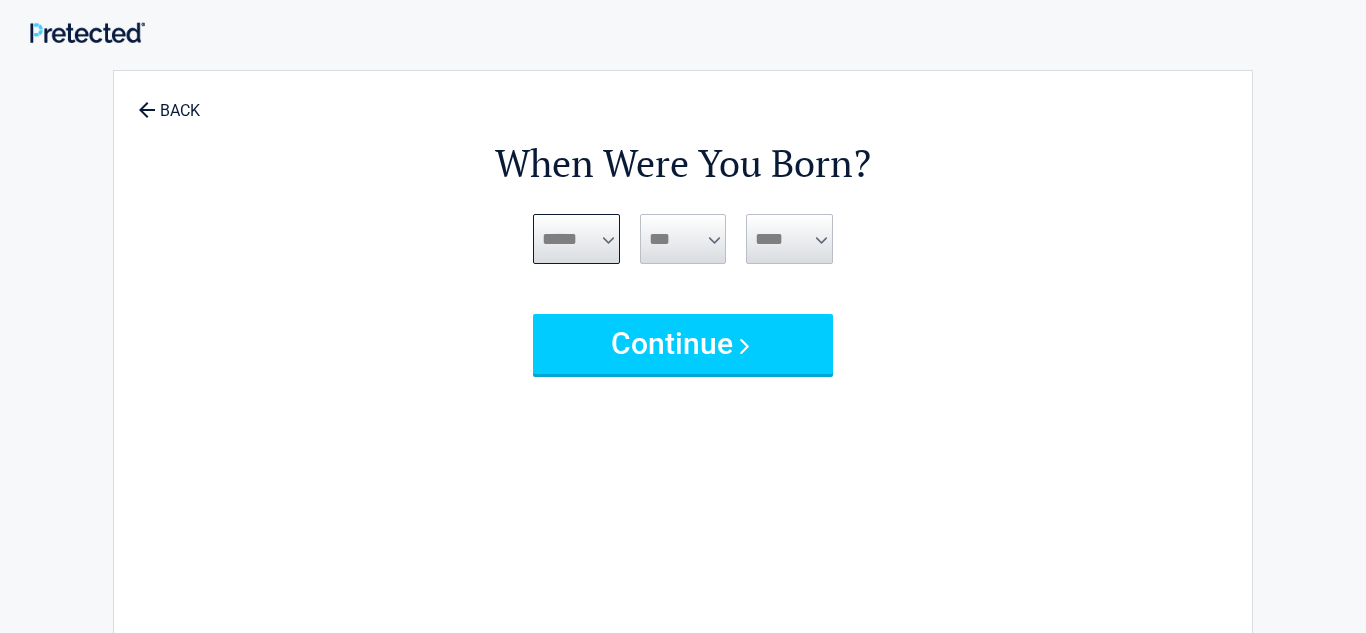 click on "*****
***
***
***
***
***
***
***
***
***
***
***
***" at bounding box center (576, 239) 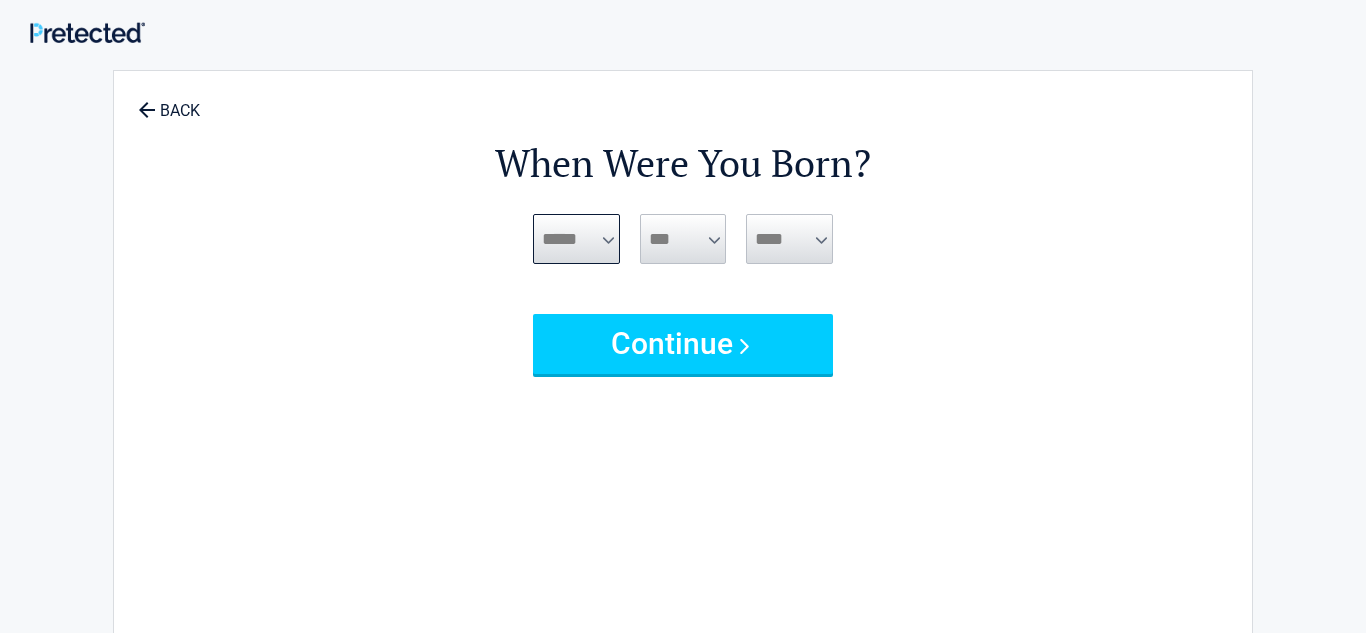 select on "*" 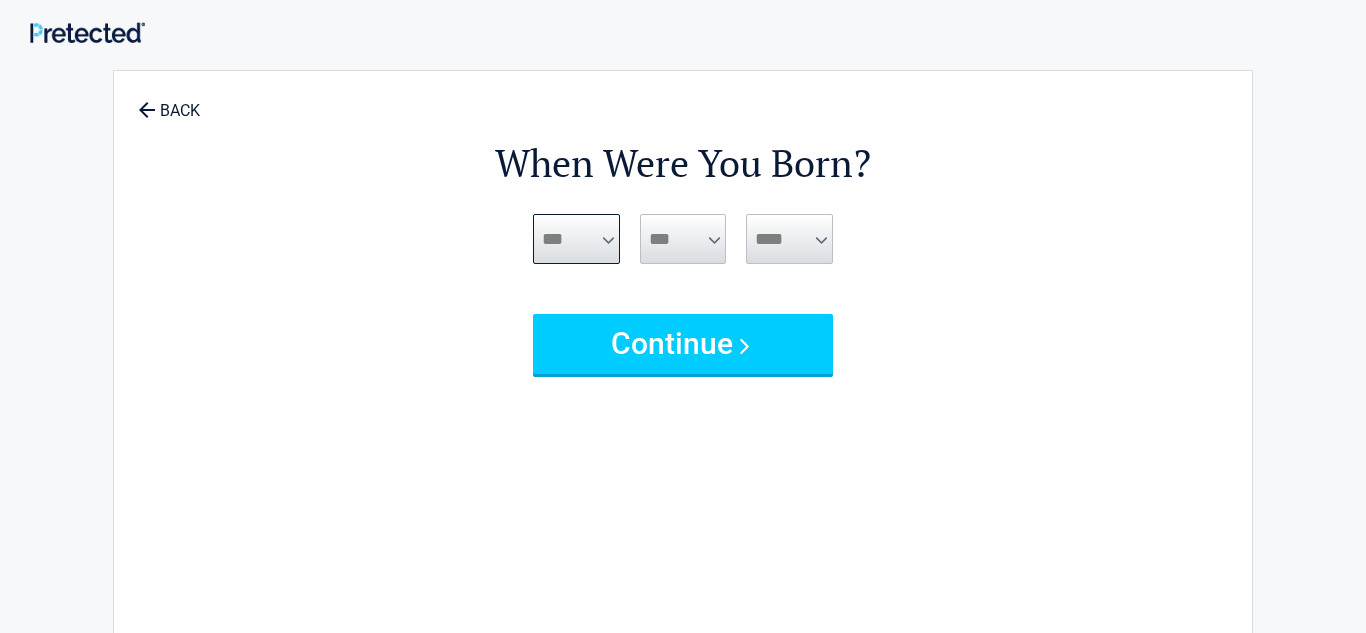 click on "*****
***
***
***
***
***
***
***
***
***
***
***
***" at bounding box center [576, 239] 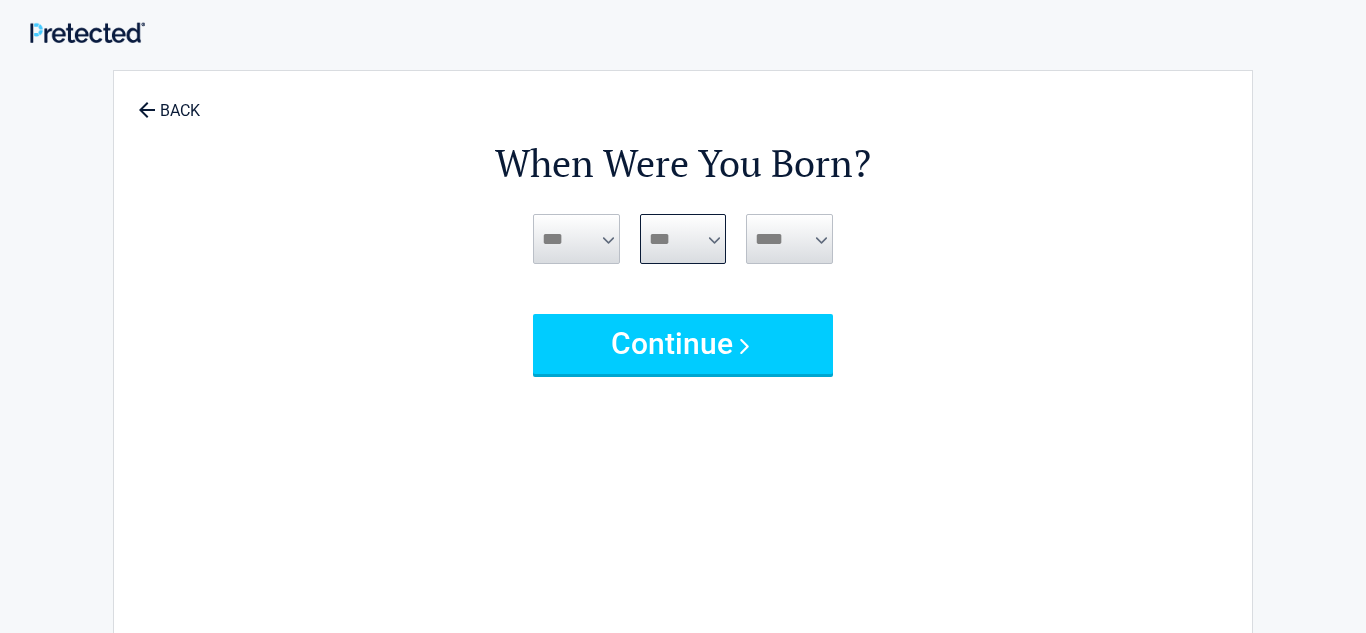 click on "*** * * * * * * * * * ** ** ** ** ** ** ** ** ** ** ** ** ** ** ** ** ** ** ** ** ** **" at bounding box center [683, 239] 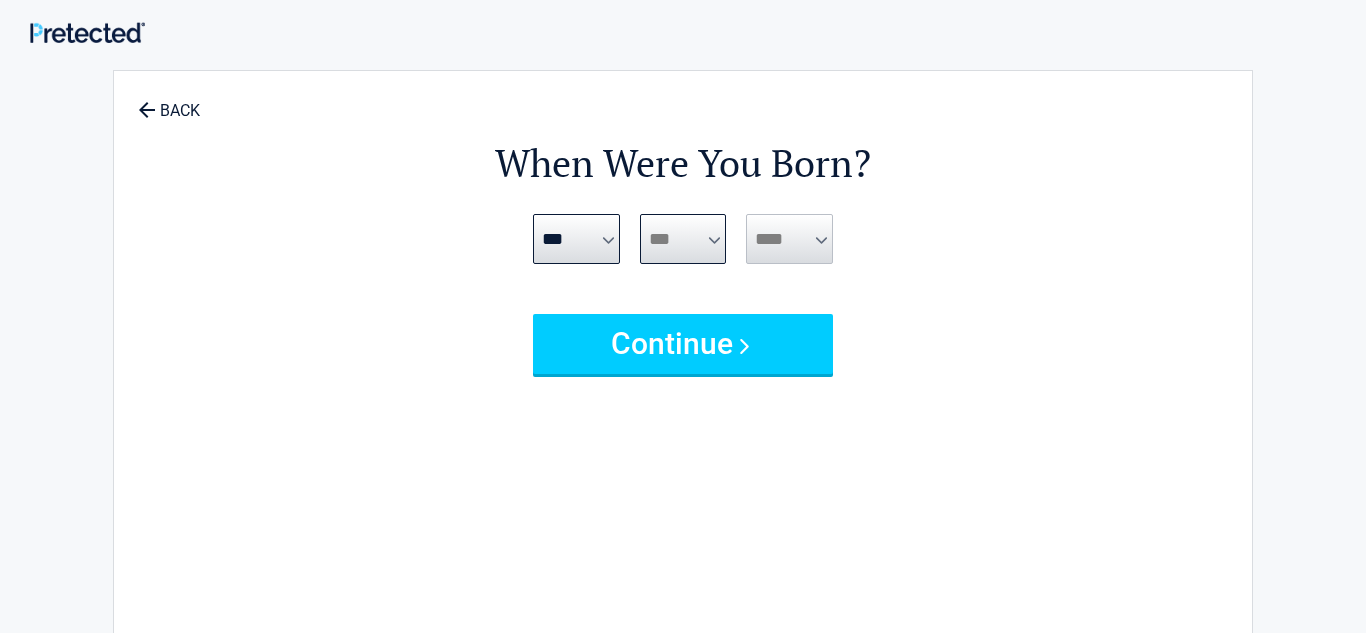 select on "**" 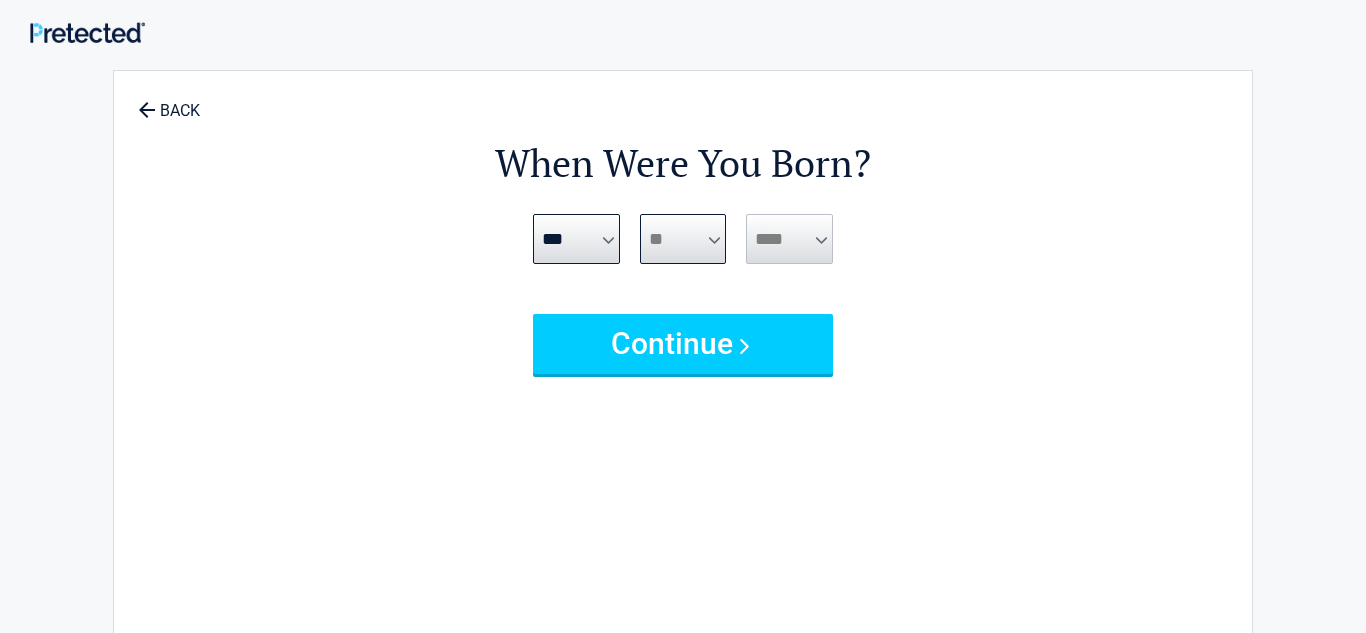 click on "*** * * * * * * * * * ** ** ** ** ** ** ** ** ** ** ** ** ** ** ** ** ** ** ** ** ** **" at bounding box center (683, 239) 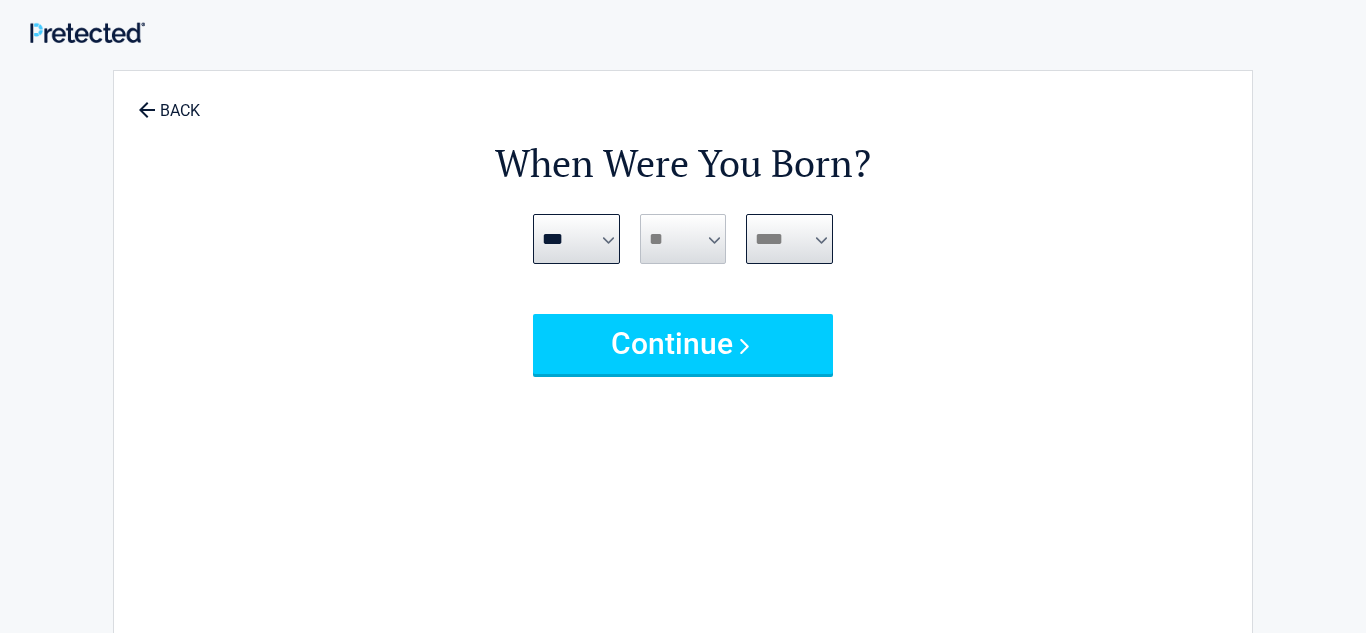 click on "****
****
****
****
****
****
****
****
****
****
****
****
****
****
****
****
****
****
****
****
****
****
****
****
****
****
****
****
****
****
****
****
****
****
****
****
****
****
****
****
****
****
****
****
****
****
****
****
****
****
****
****
****
****
****
****
****
****
****
****
****
****
****
****" at bounding box center [789, 239] 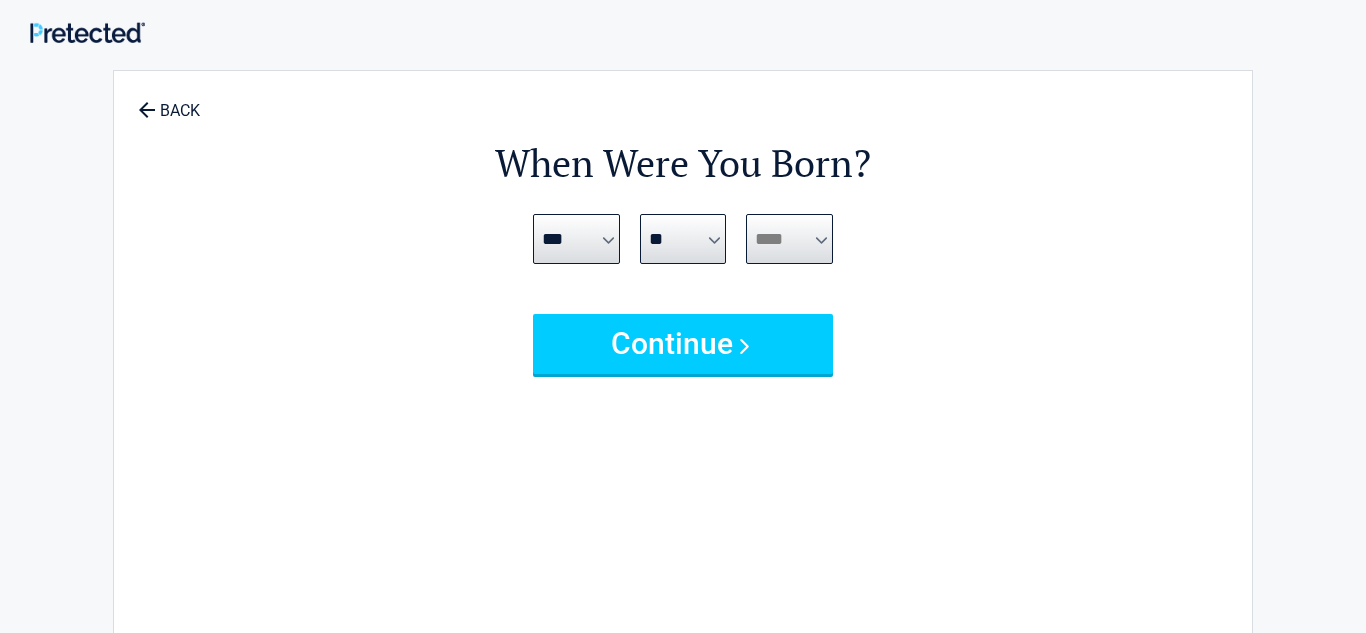 select on "****" 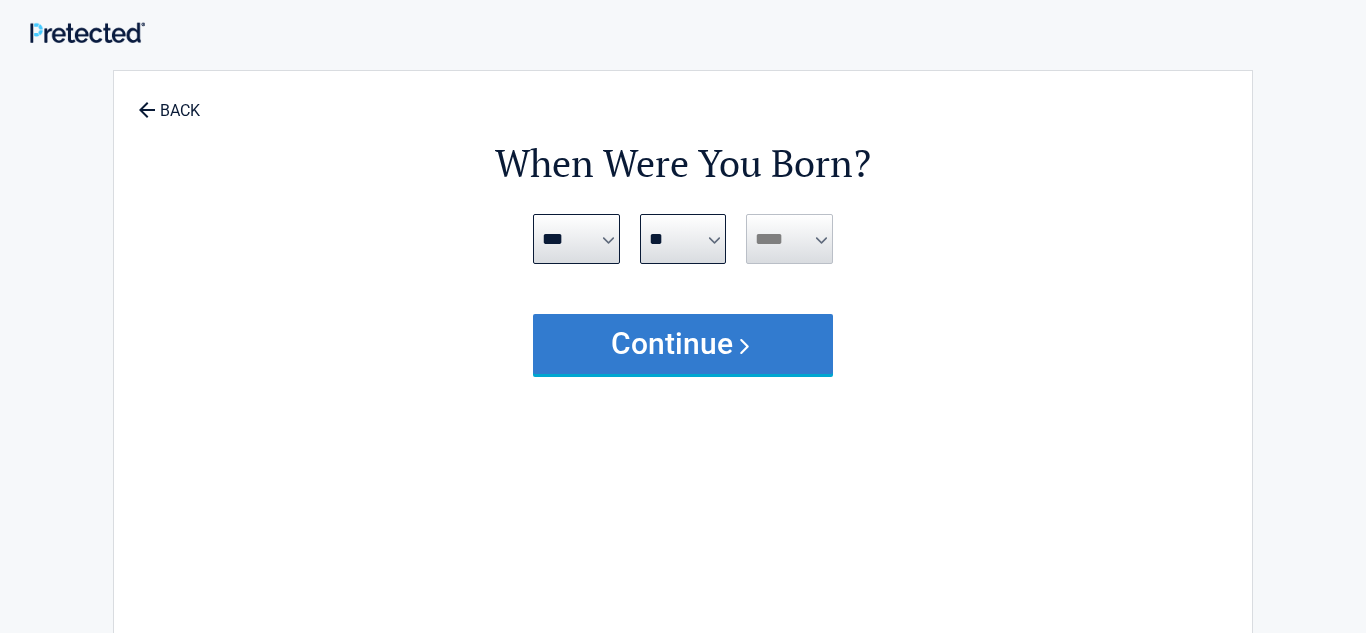 click on "Continue" at bounding box center (683, 344) 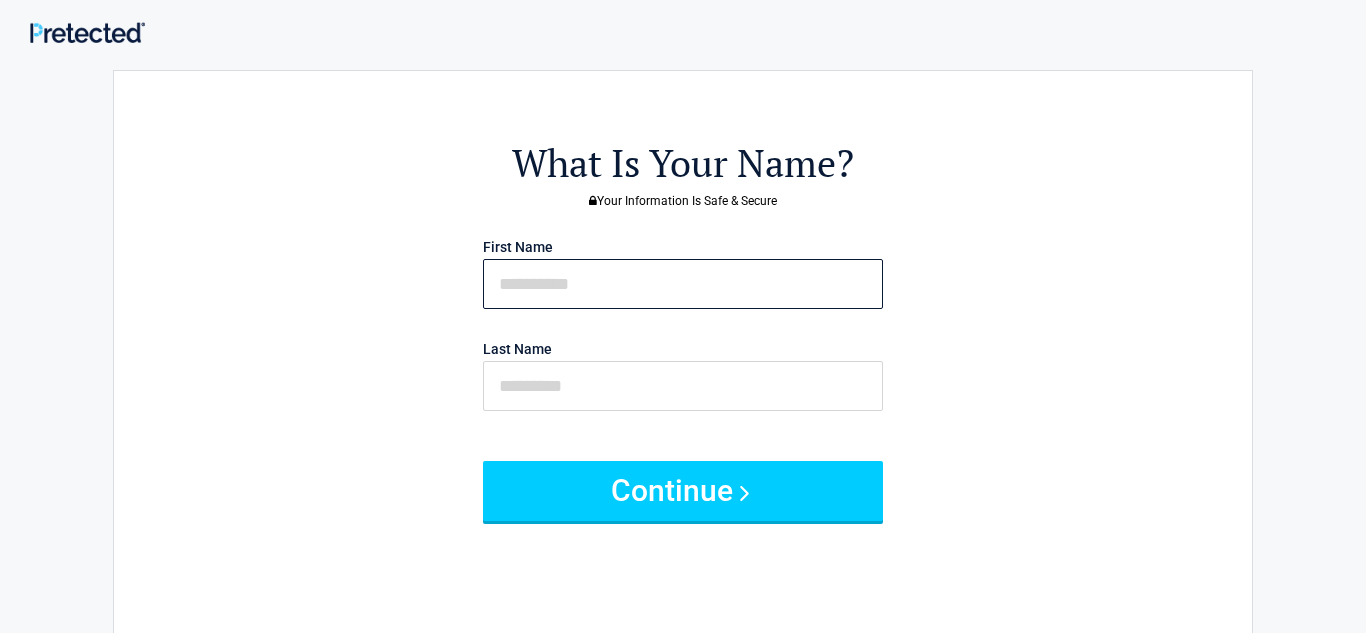 click at bounding box center [683, 284] 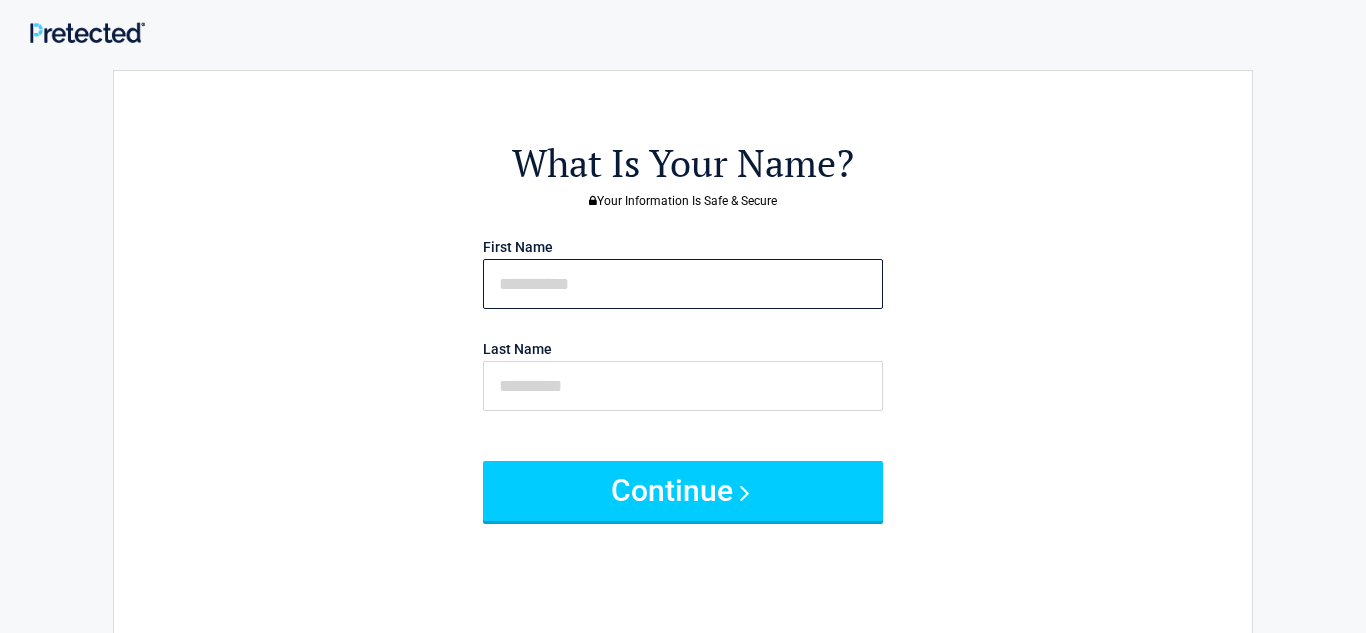 type on "******" 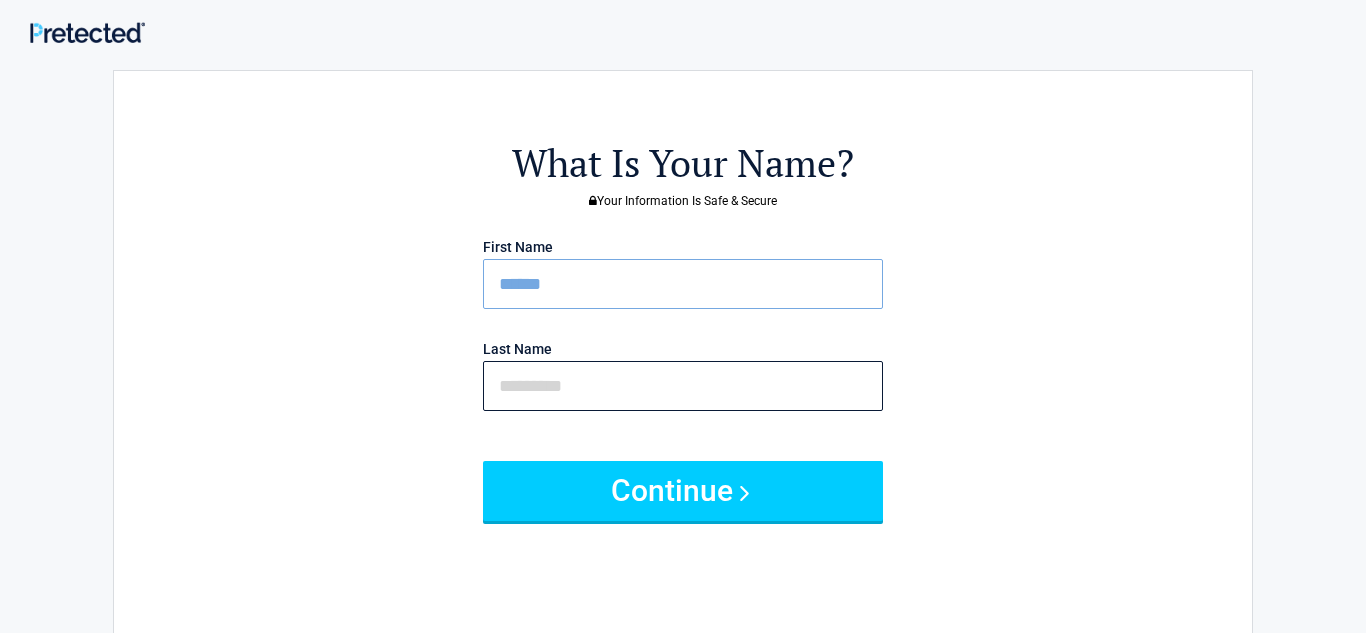 click at bounding box center [683, 386] 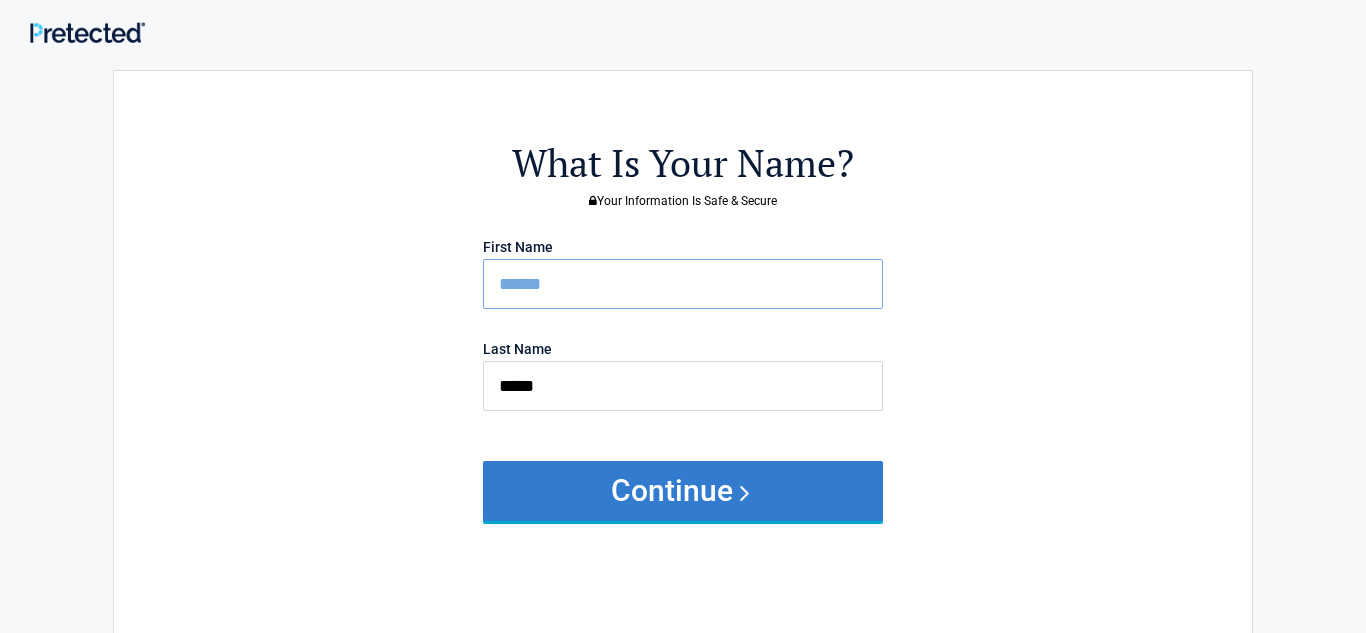 click on "Continue" at bounding box center [683, 491] 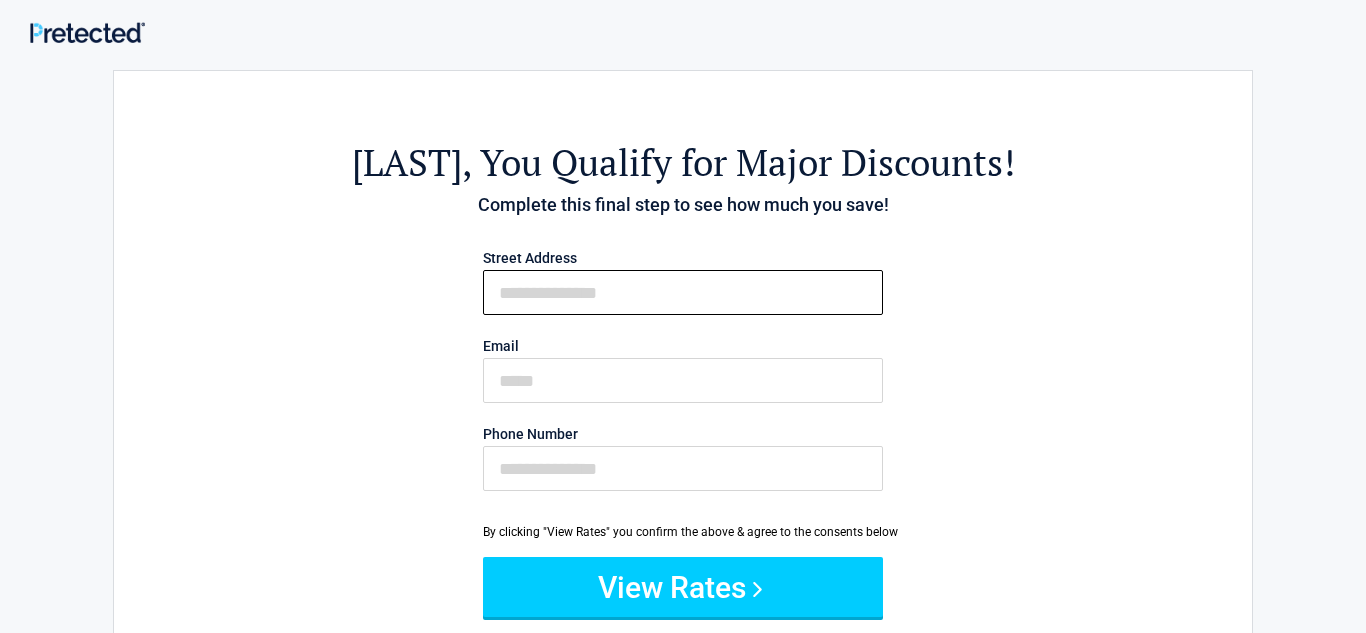 click on "First Name" at bounding box center (683, 292) 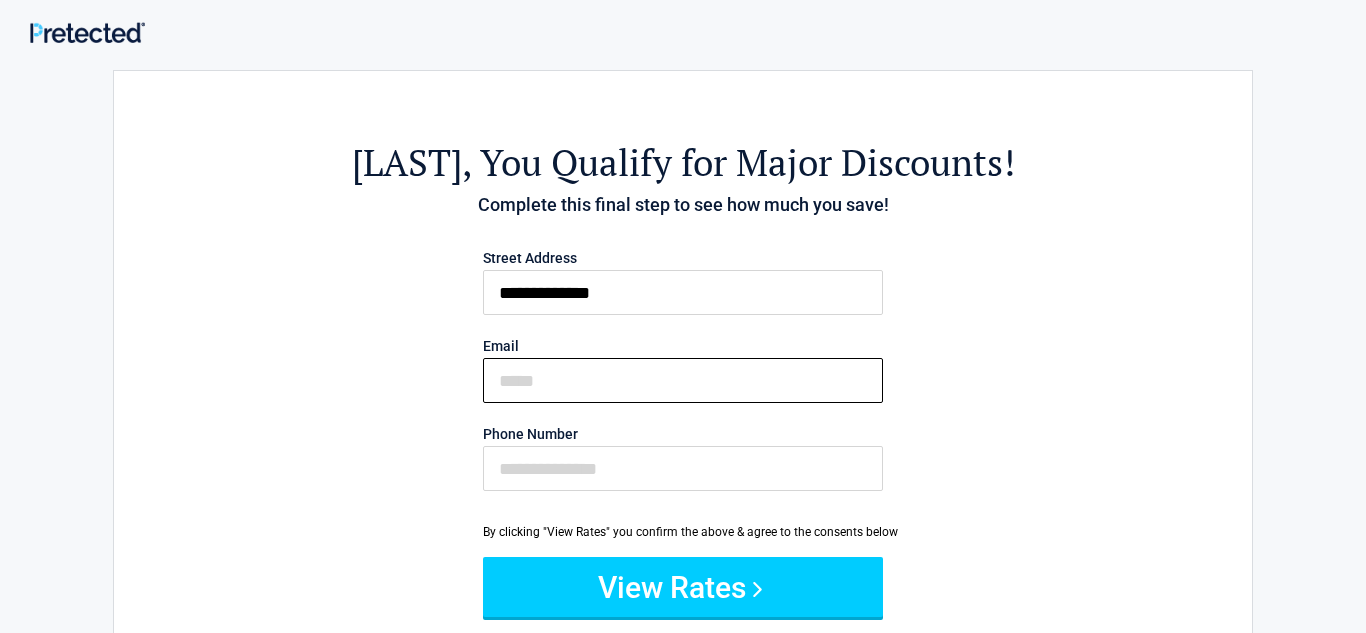 type on "**********" 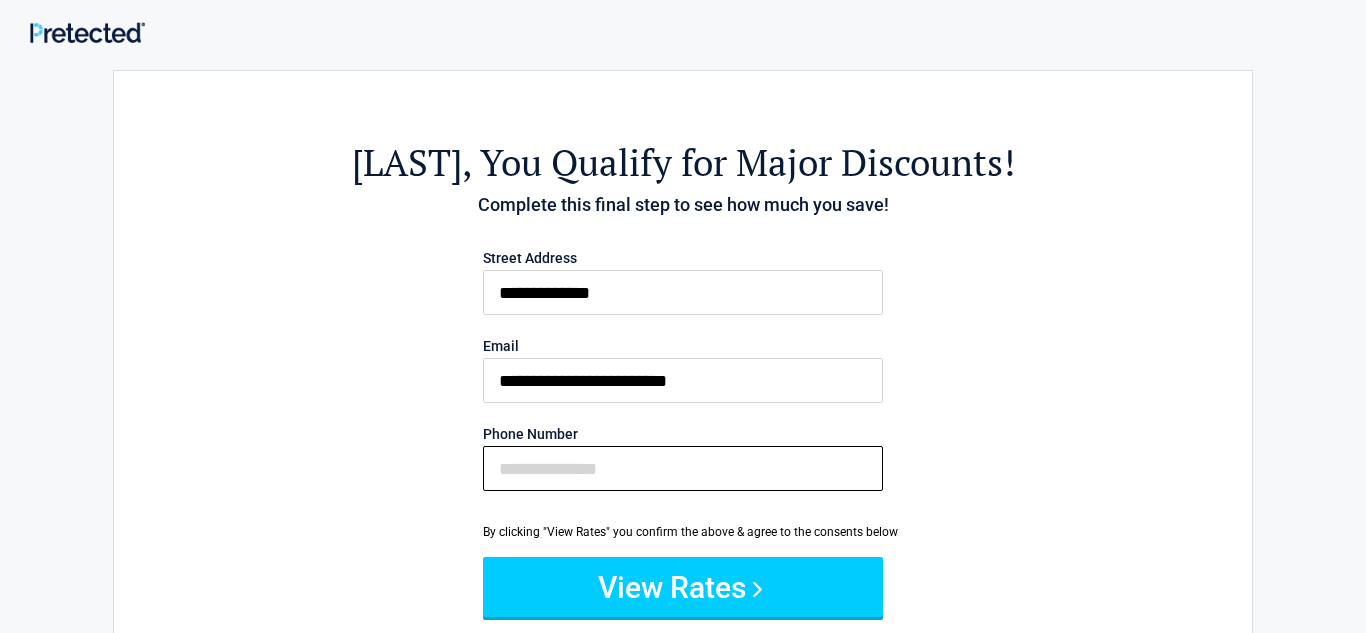type on "**********" 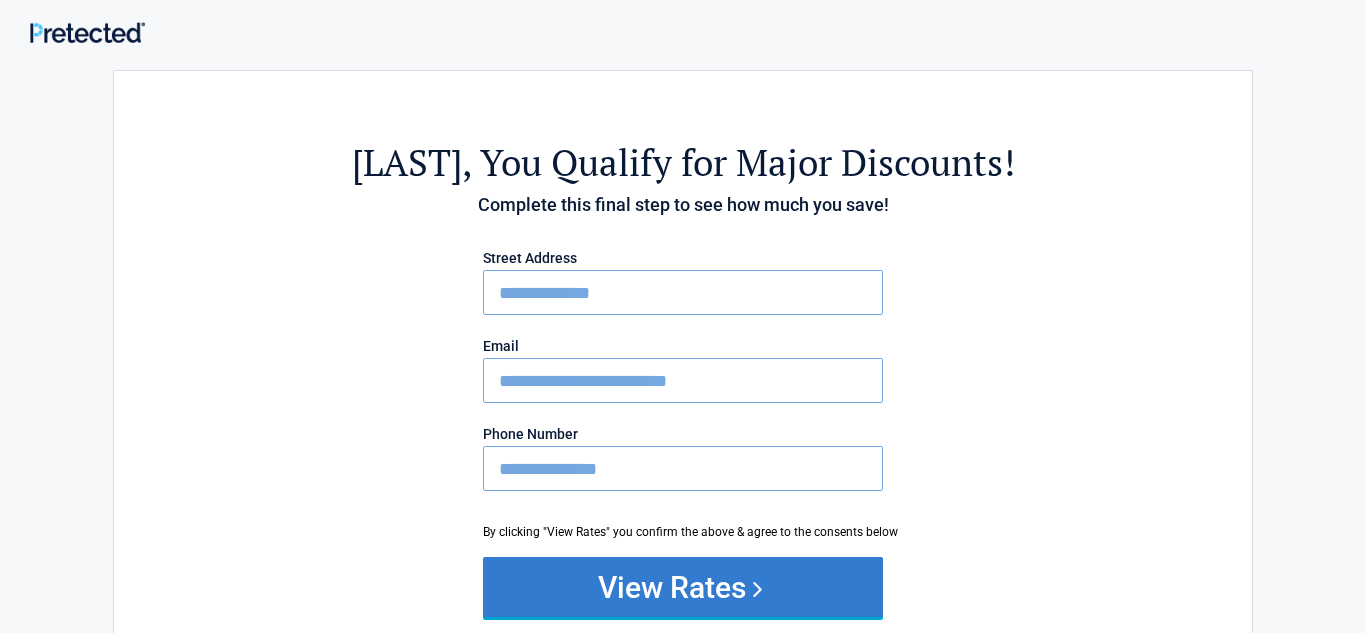 click on "View Rates" at bounding box center (683, 587) 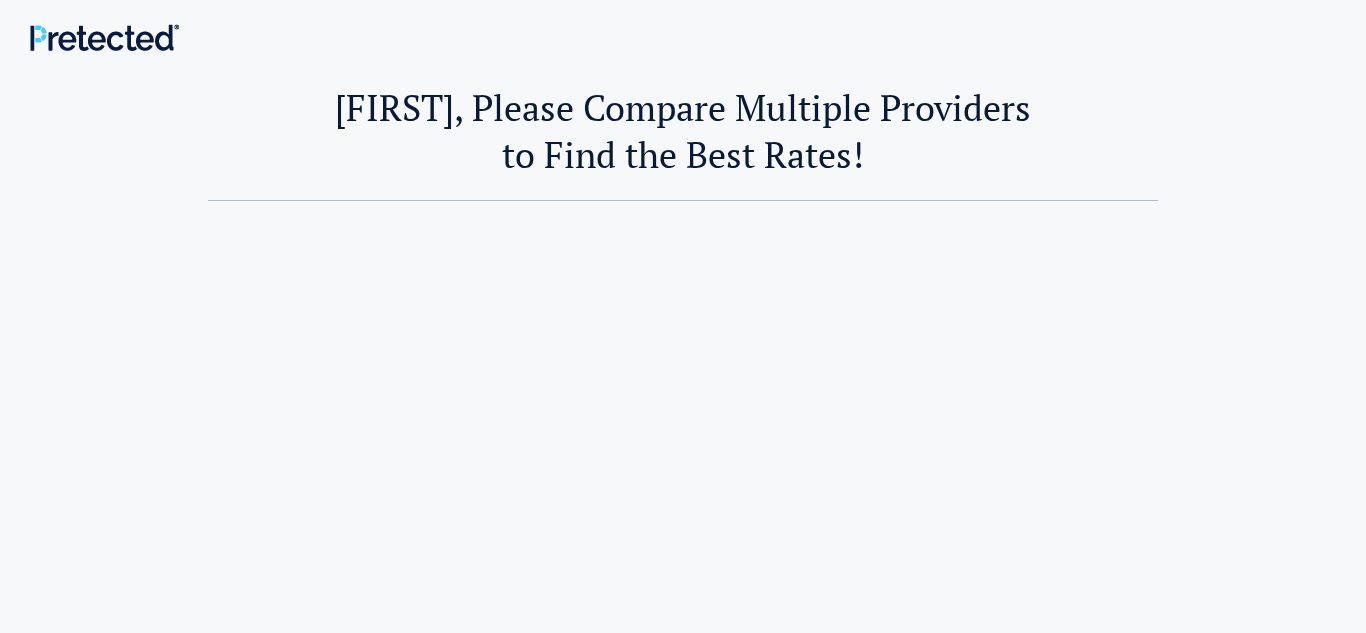 scroll, scrollTop: 0, scrollLeft: 0, axis: both 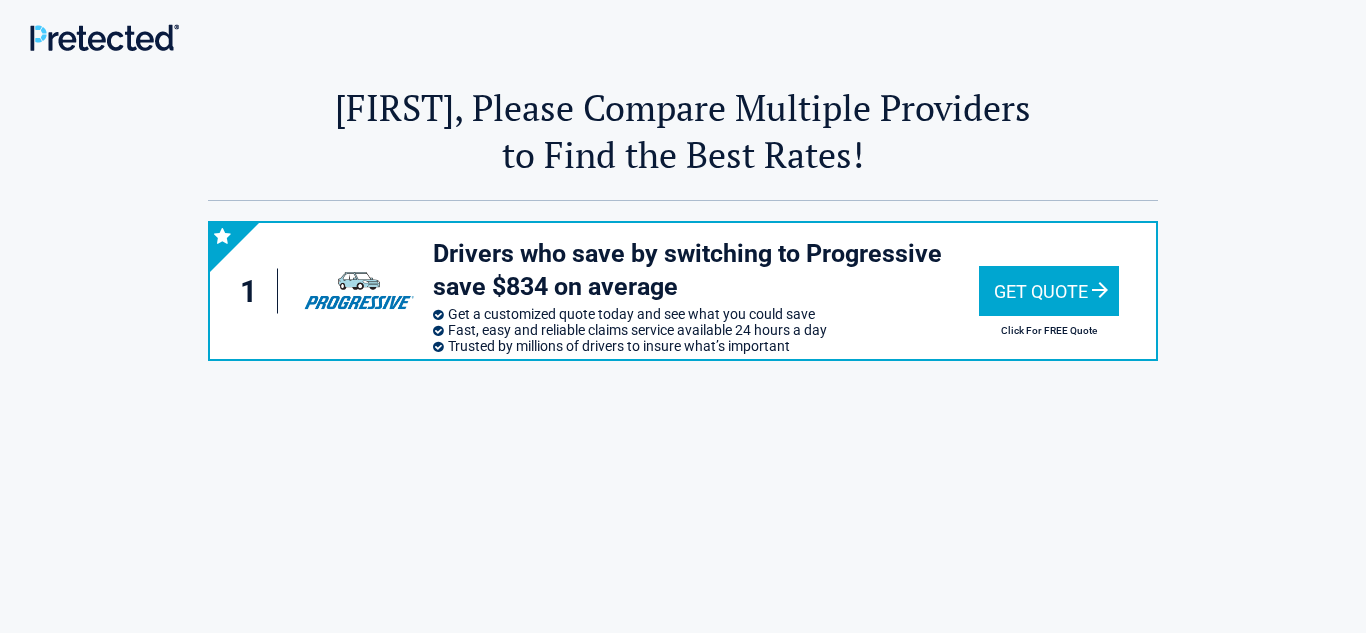 click on "Get Quote" at bounding box center (1049, 291) 